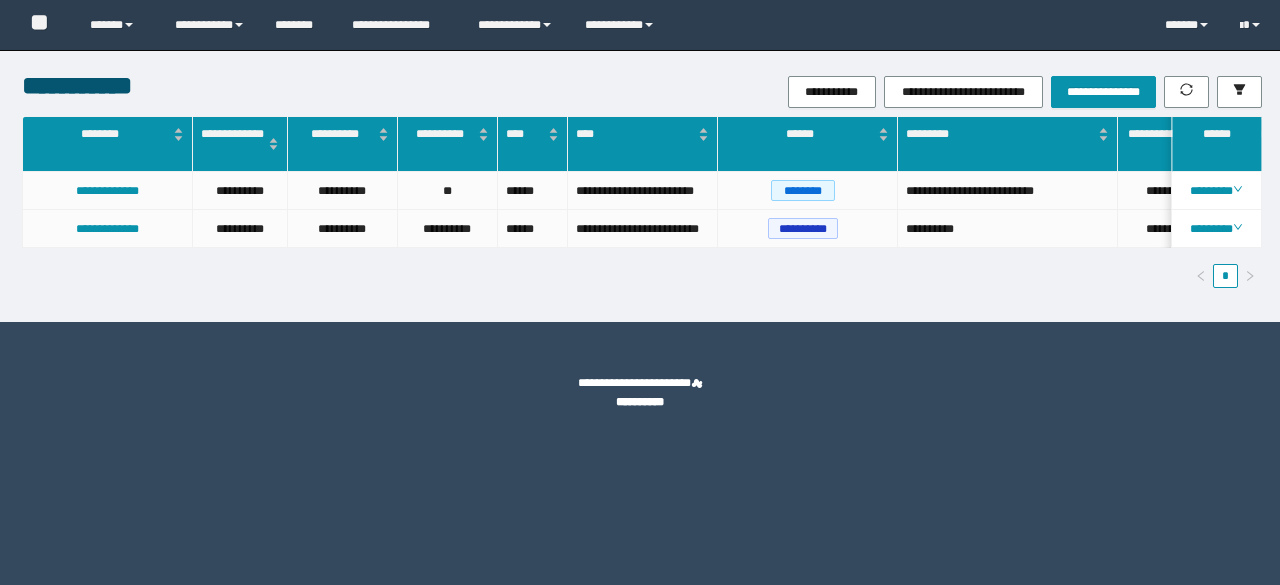 scroll, scrollTop: 0, scrollLeft: 0, axis: both 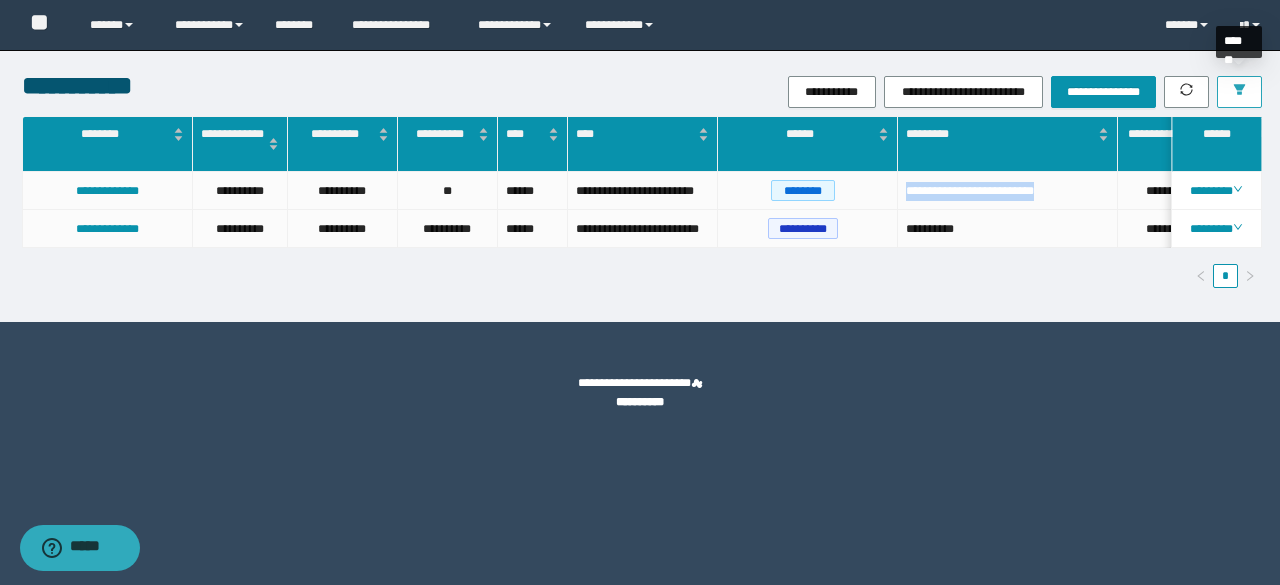 click 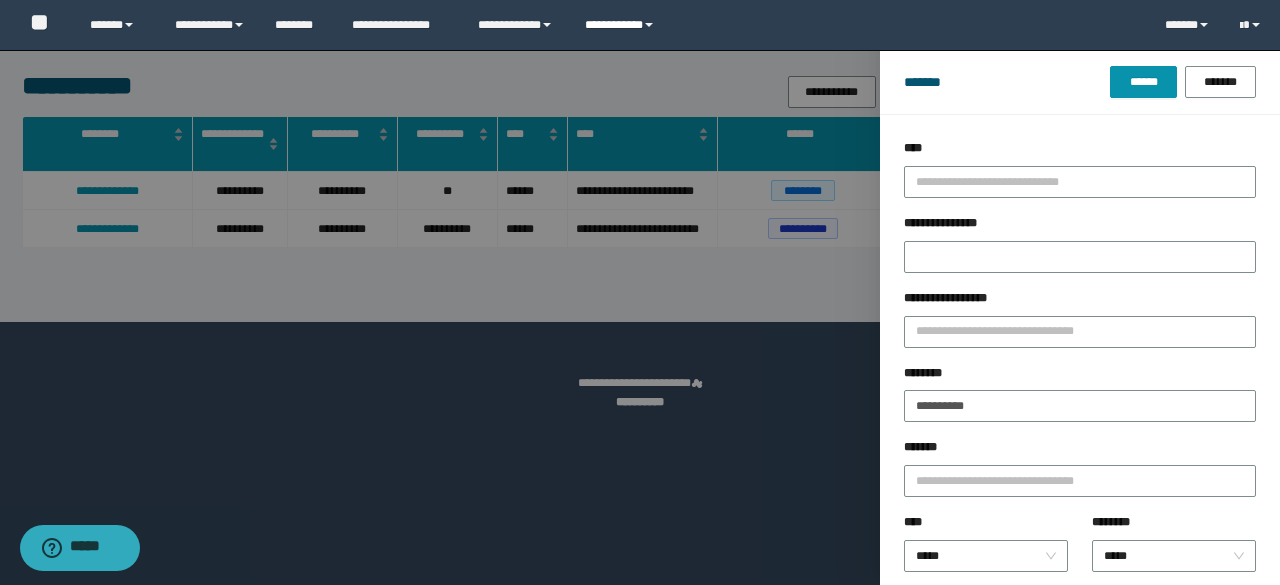 click on "**********" at bounding box center (622, 25) 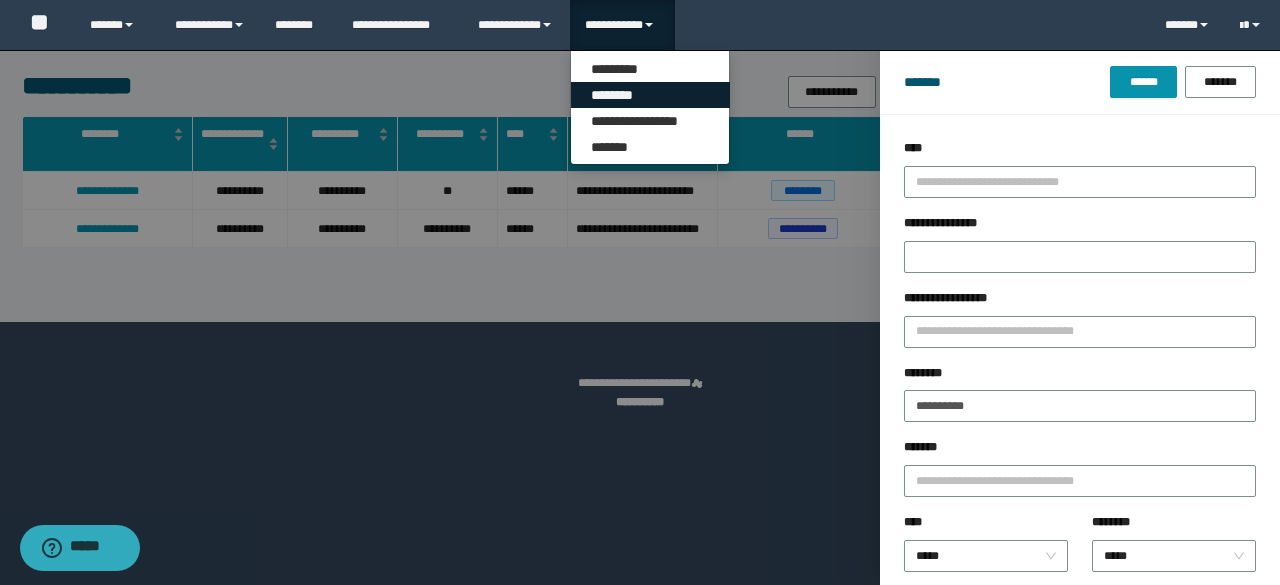 click on "********" at bounding box center [650, 95] 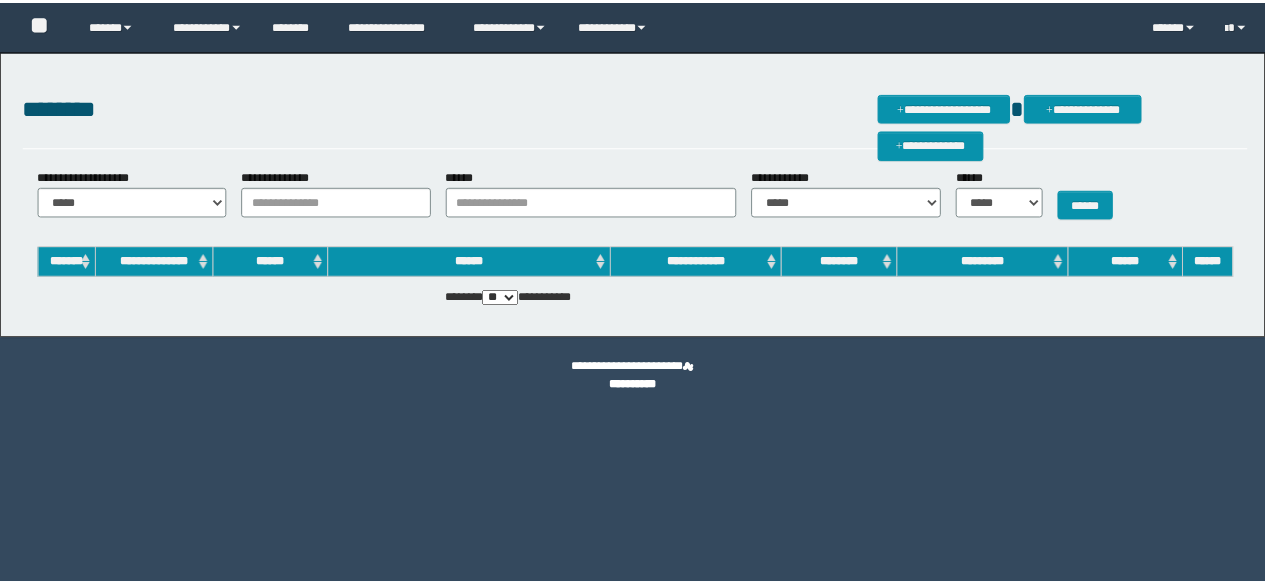scroll, scrollTop: 0, scrollLeft: 0, axis: both 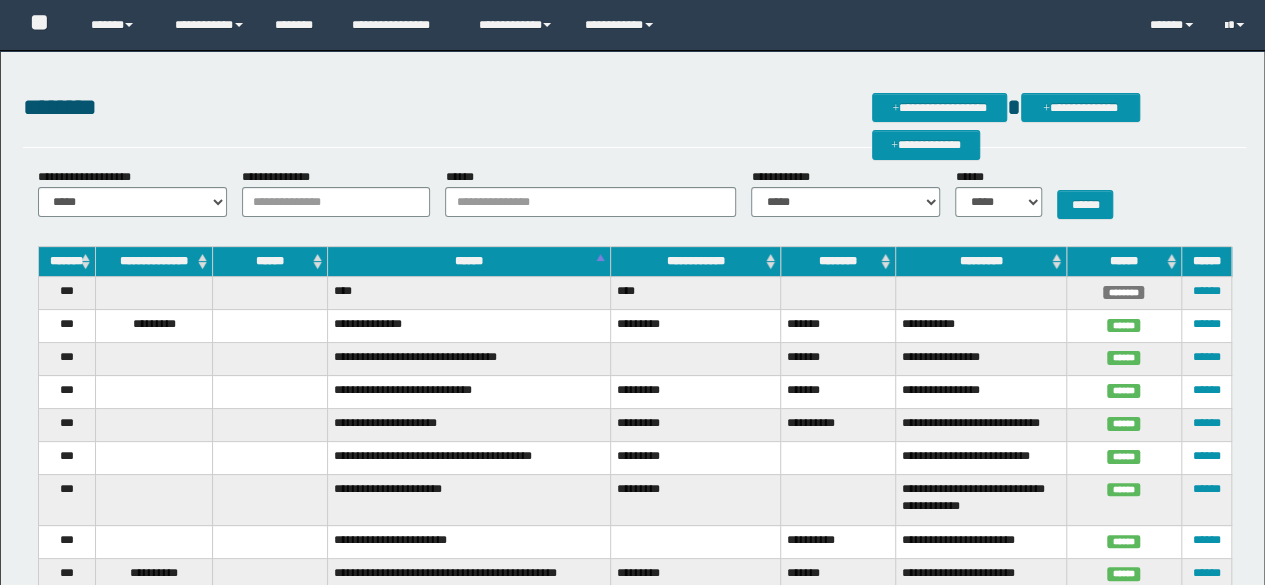 drag, startPoint x: 509, startPoint y: 219, endPoint x: 502, endPoint y: 202, distance: 18.384777 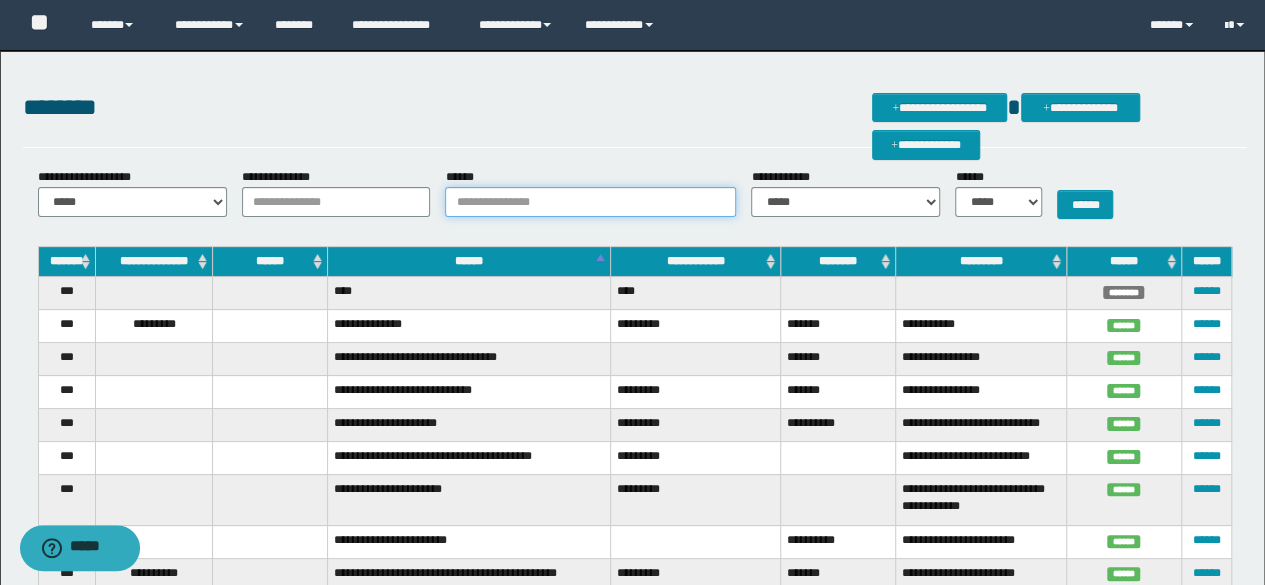 click on "******" at bounding box center [590, 202] 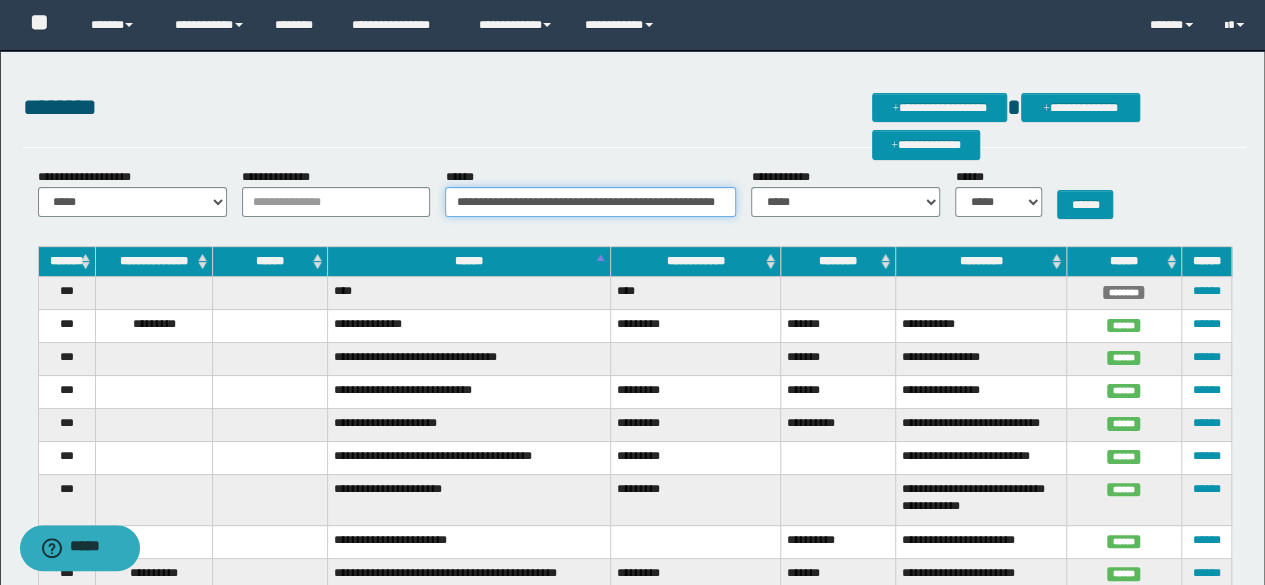 scroll, scrollTop: 0, scrollLeft: 59, axis: horizontal 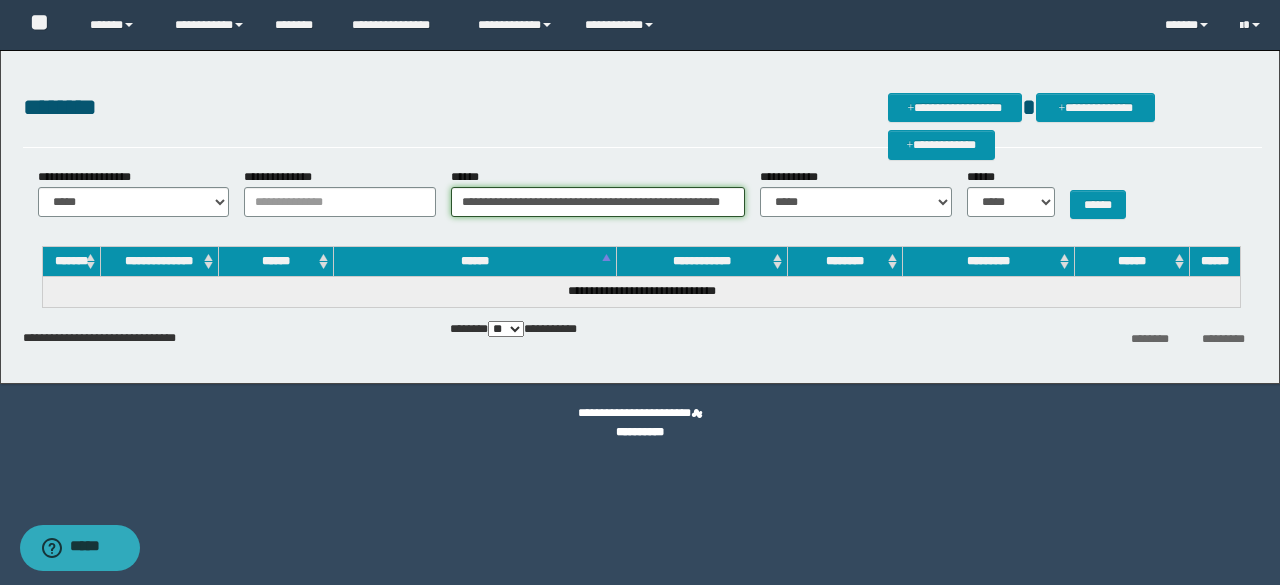 drag, startPoint x: 714, startPoint y: 199, endPoint x: 804, endPoint y: 195, distance: 90.088844 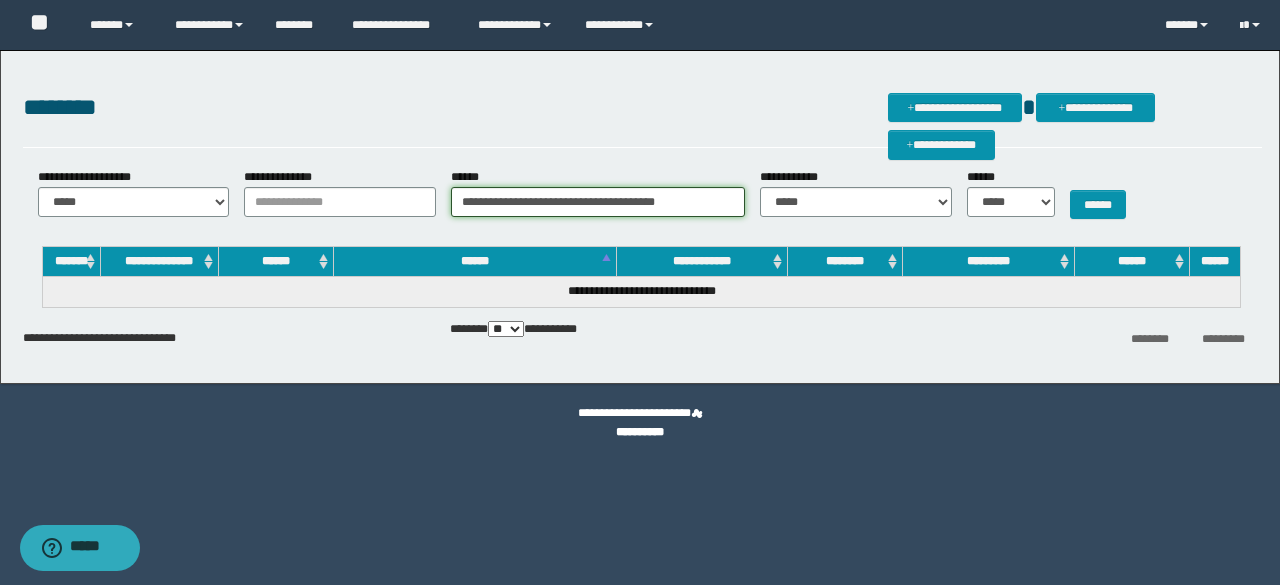 scroll, scrollTop: 0, scrollLeft: 0, axis: both 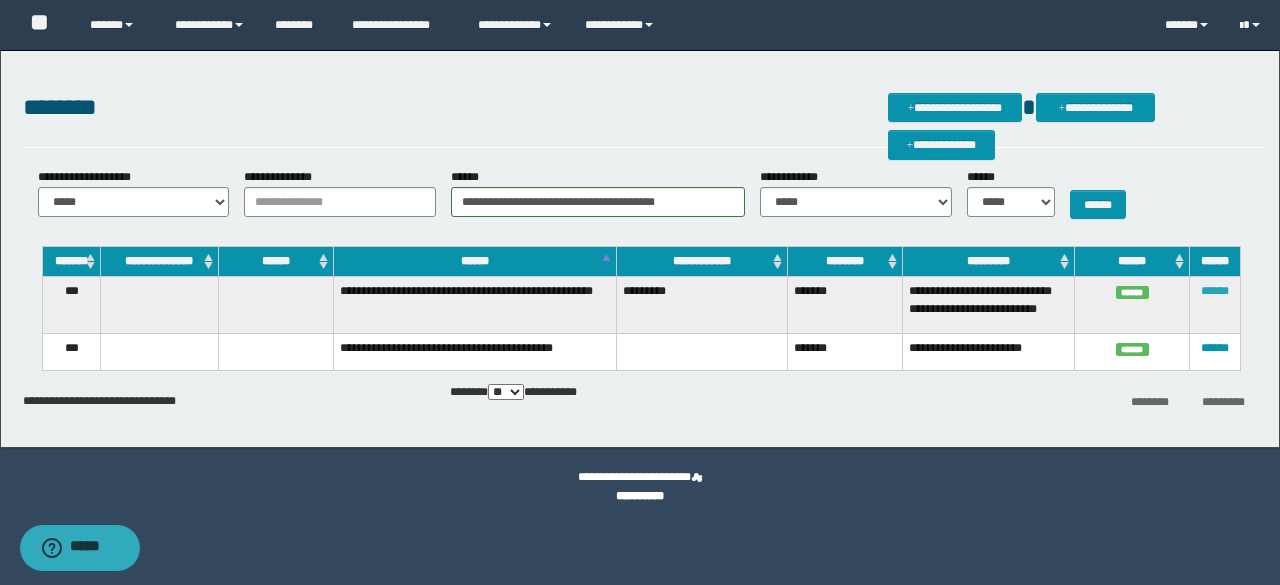 click on "******" at bounding box center [1215, 291] 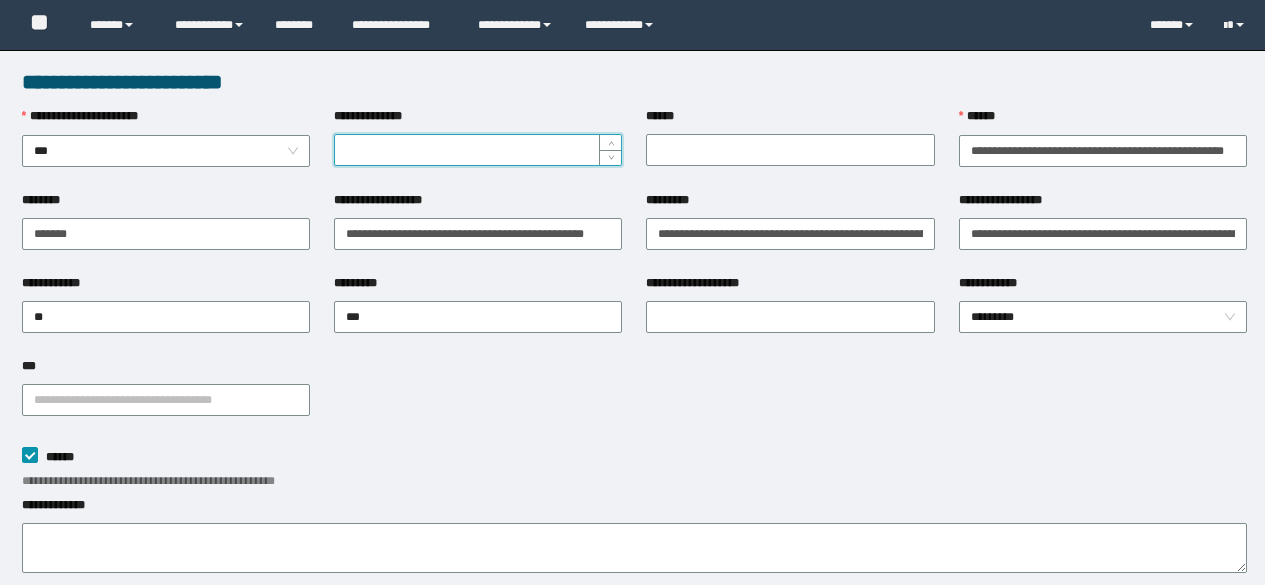 scroll, scrollTop: 0, scrollLeft: 0, axis: both 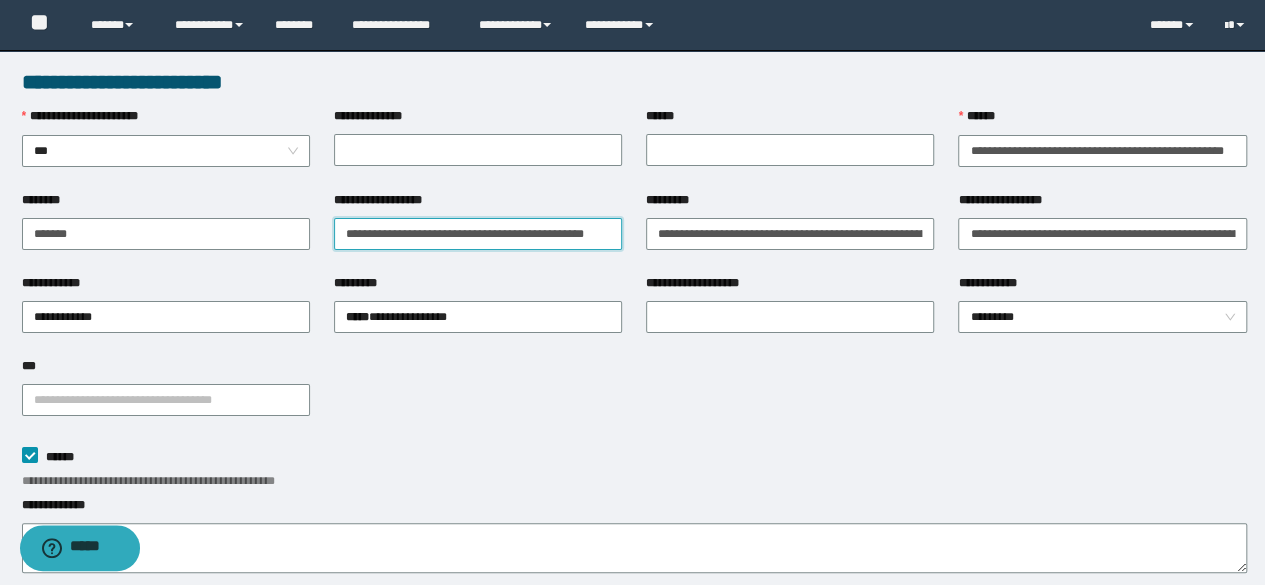 drag, startPoint x: 344, startPoint y: 239, endPoint x: 479, endPoint y: 256, distance: 136.06616 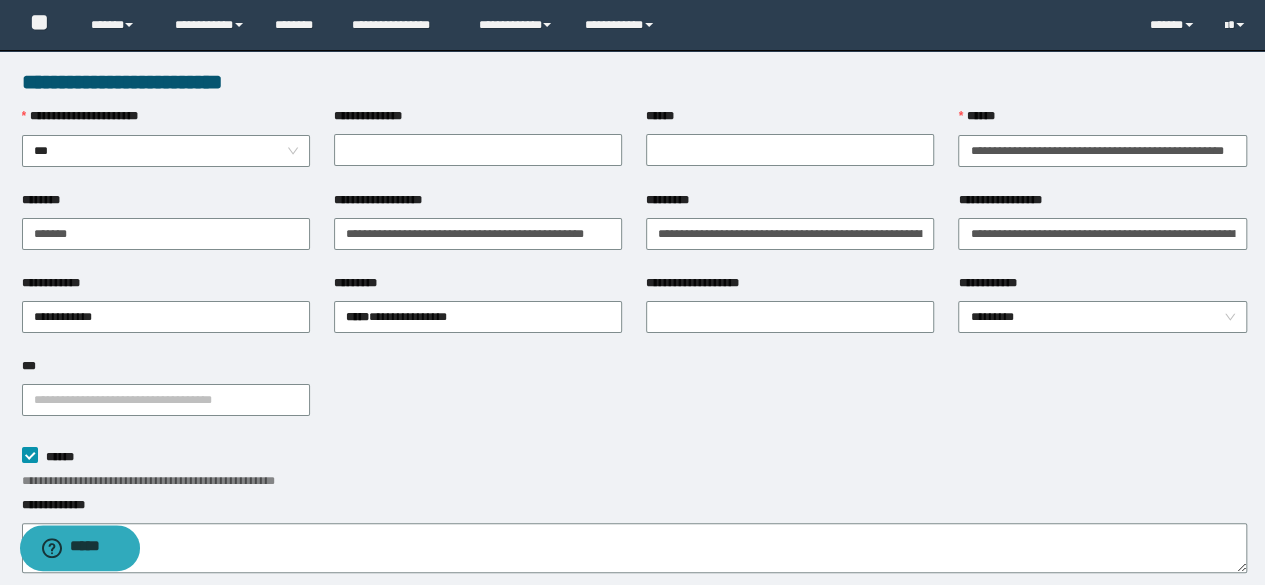 scroll, scrollTop: 0, scrollLeft: 0, axis: both 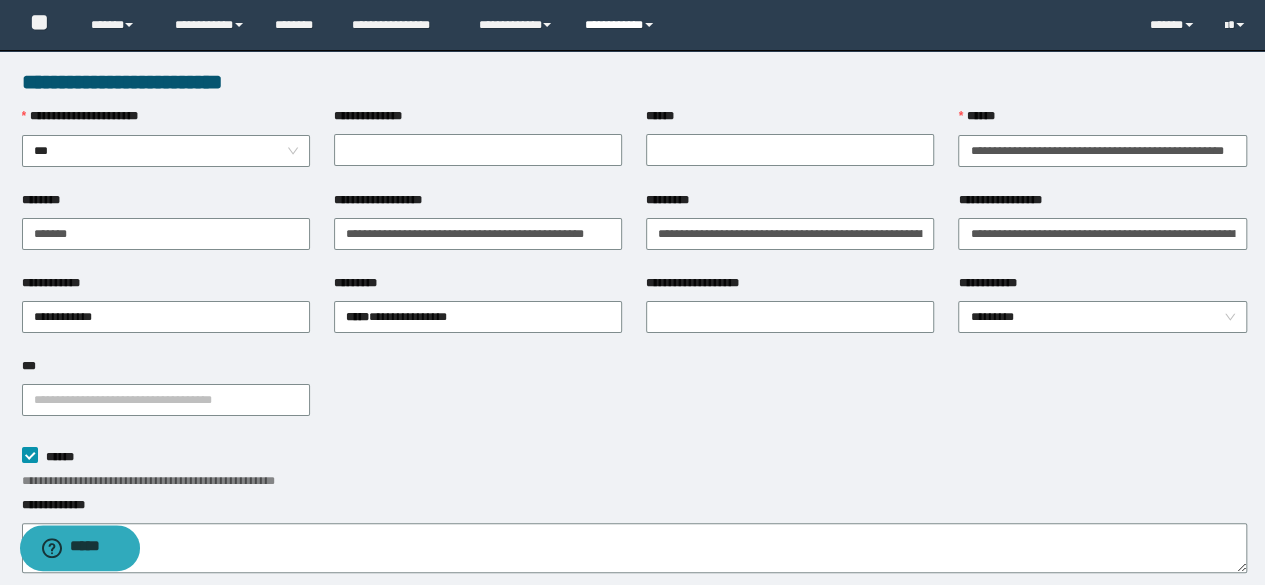 click on "**********" at bounding box center [622, 25] 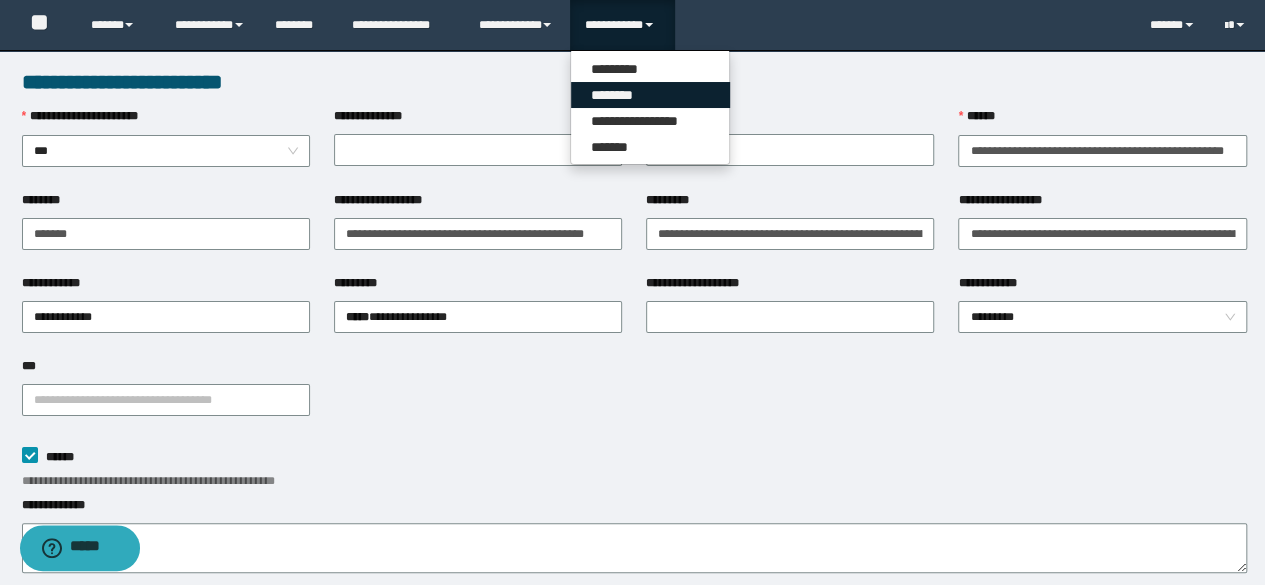 click on "********" at bounding box center (650, 95) 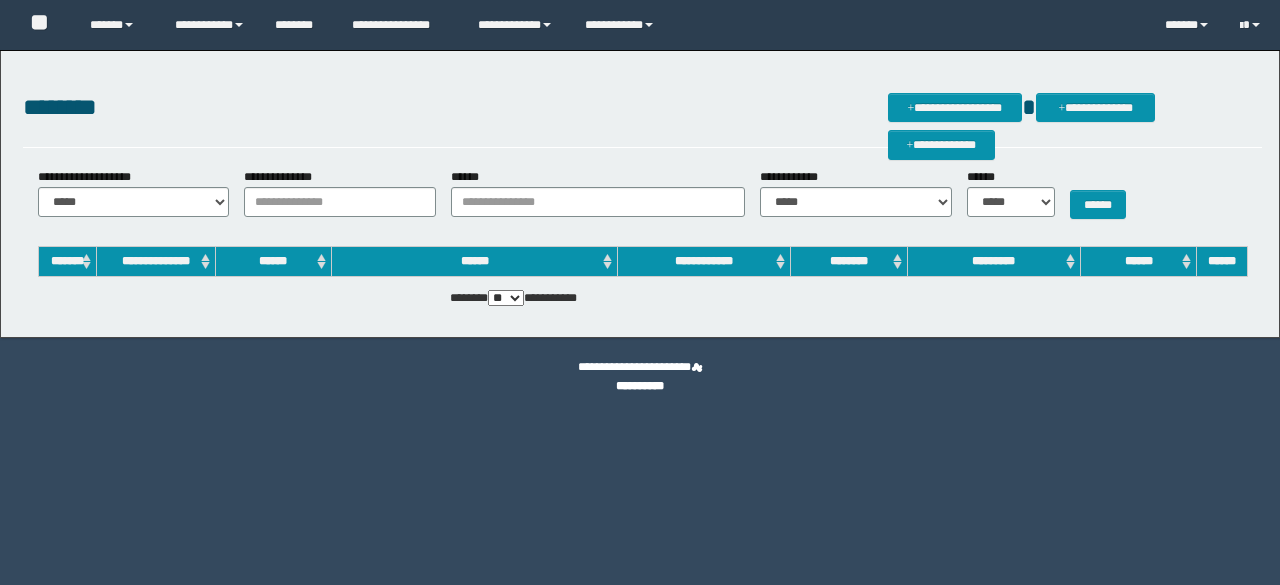 scroll, scrollTop: 0, scrollLeft: 0, axis: both 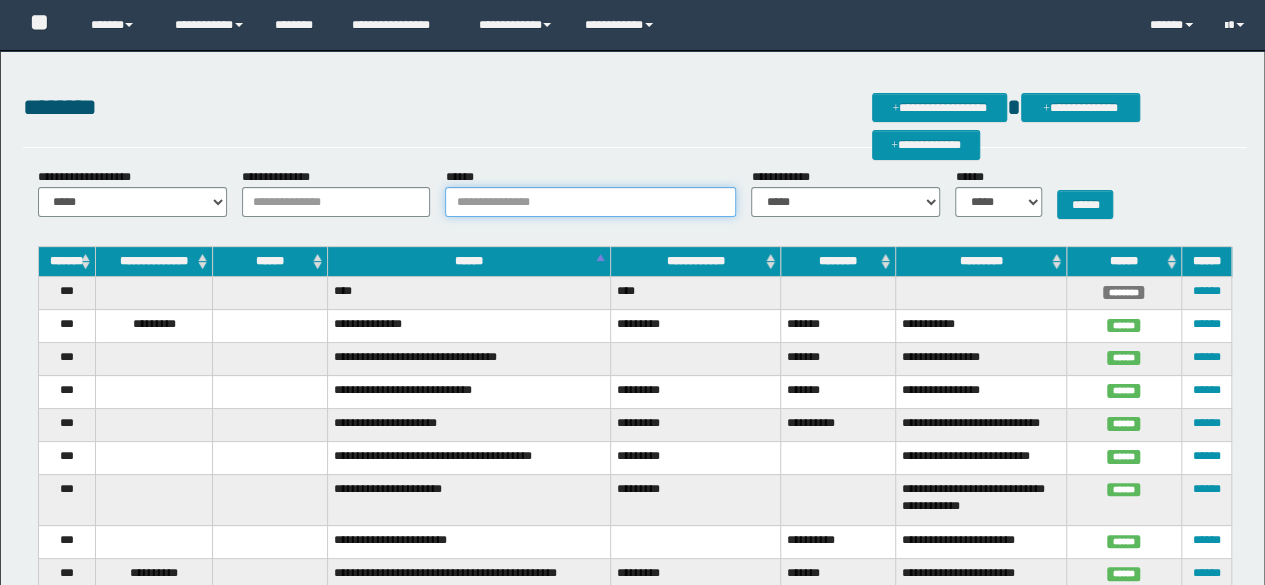 click on "******" at bounding box center [590, 202] 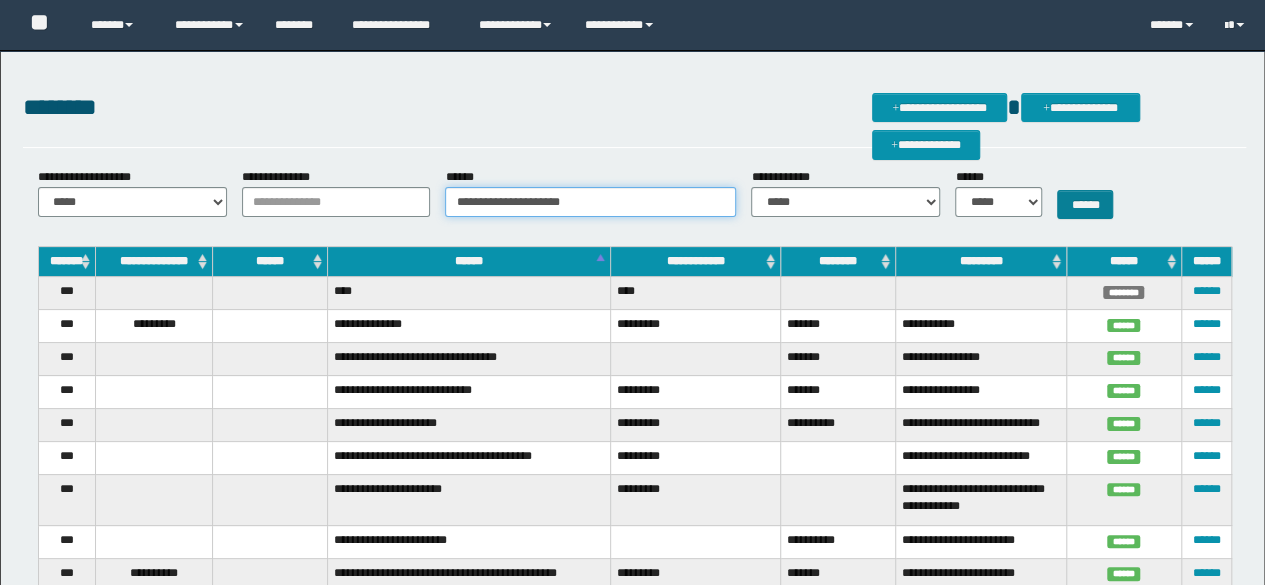 type on "**********" 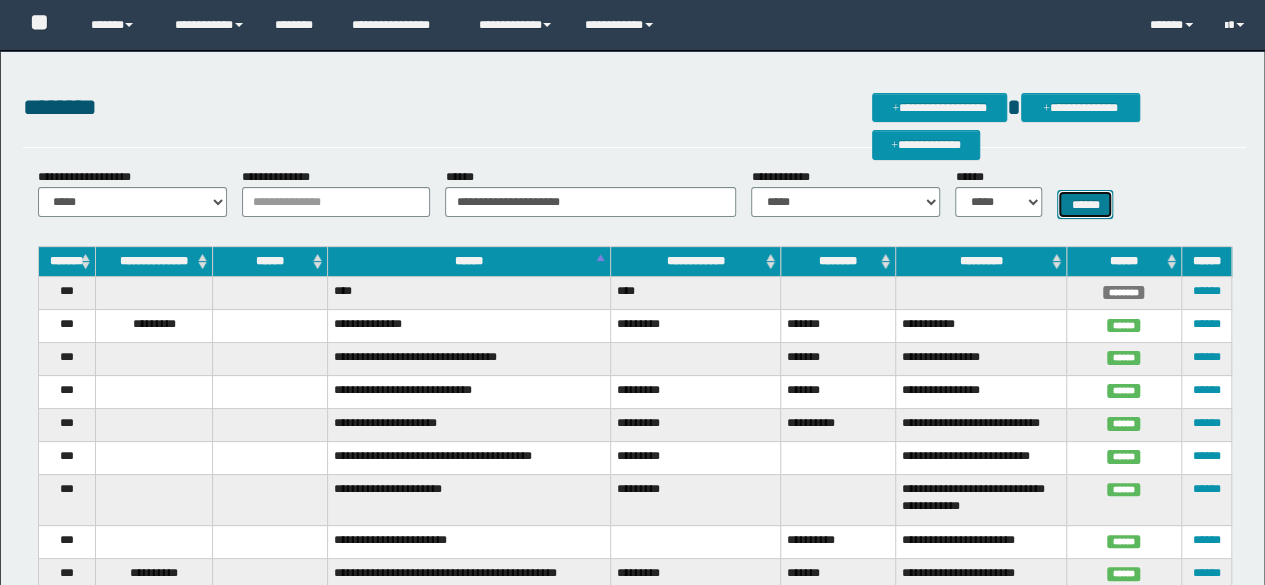 click on "******" at bounding box center [1085, 204] 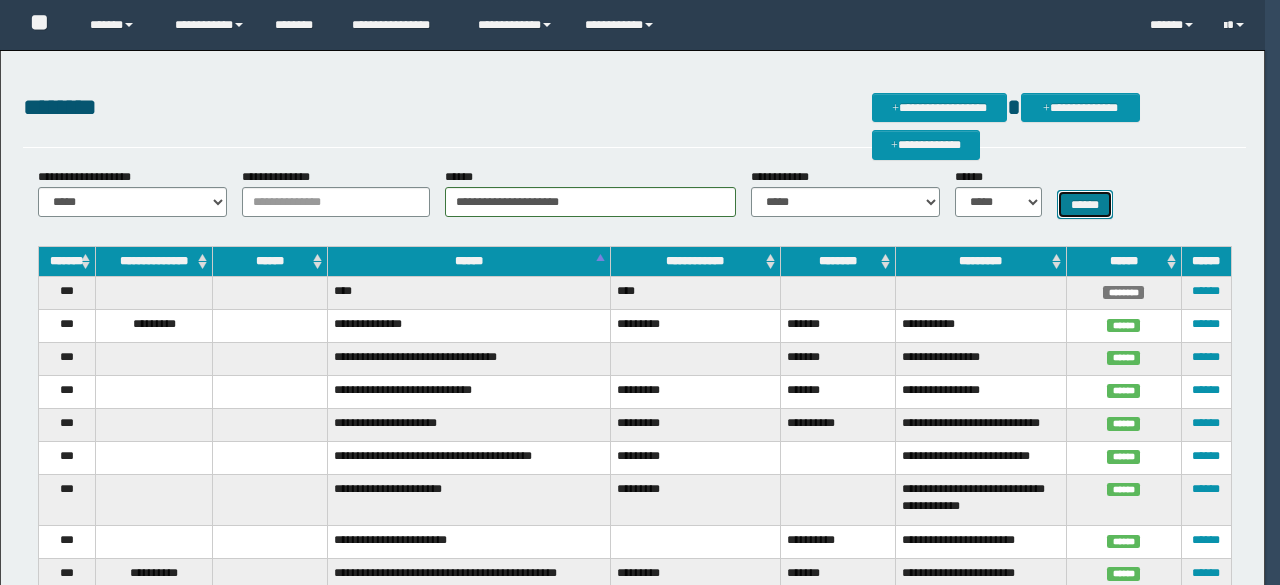 scroll, scrollTop: 0, scrollLeft: 0, axis: both 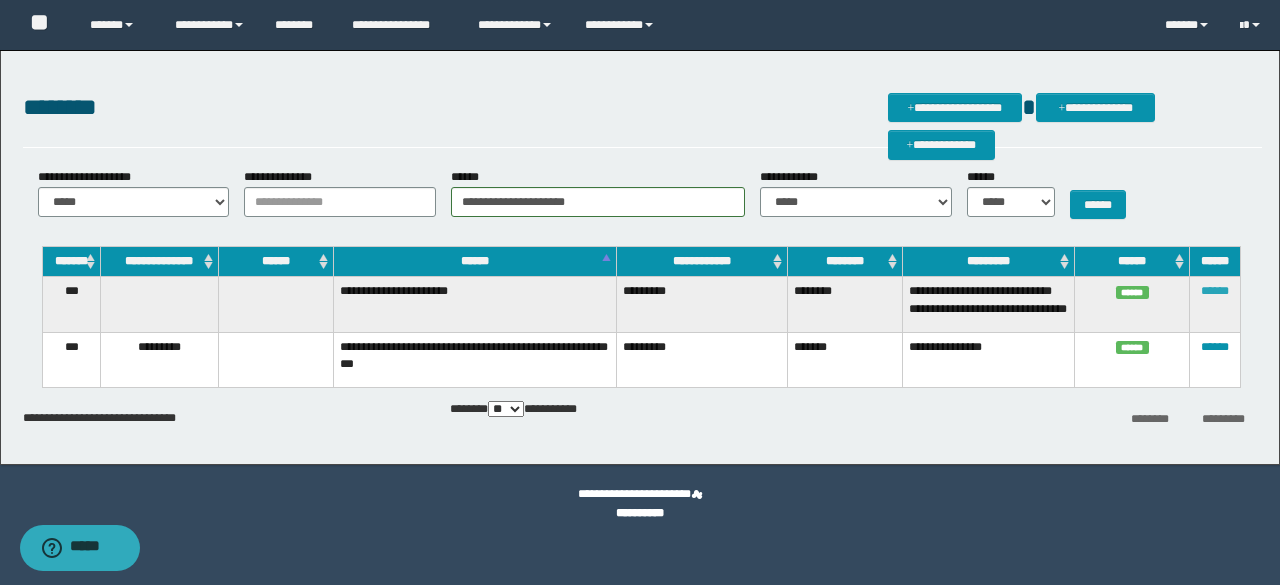 click on "******" at bounding box center [1215, 291] 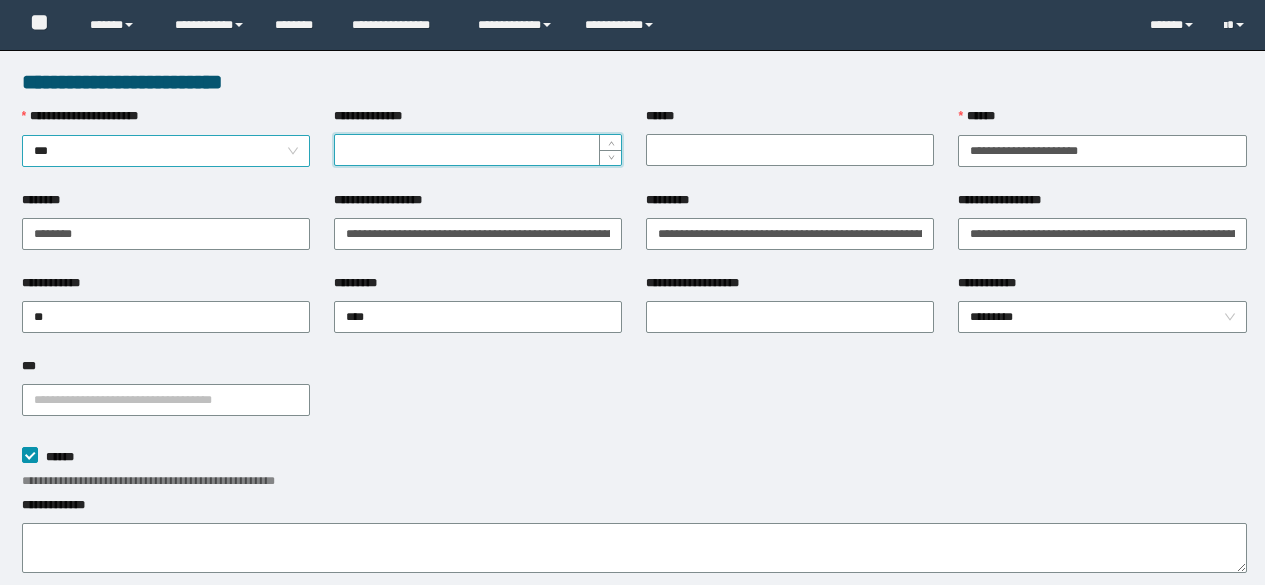 scroll, scrollTop: 0, scrollLeft: 0, axis: both 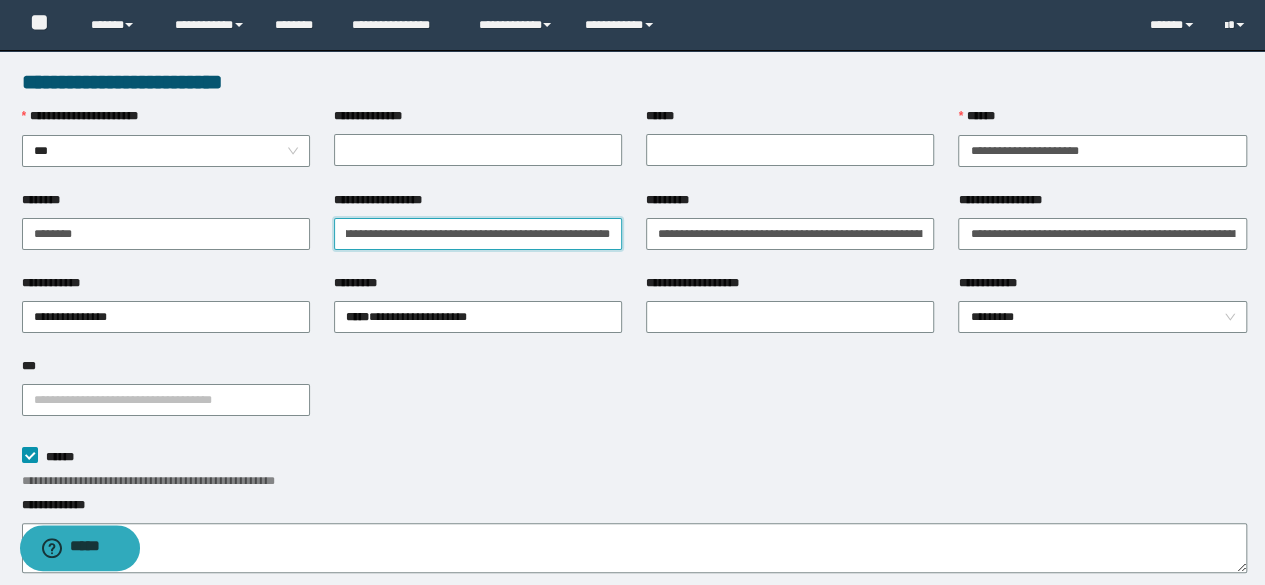 drag, startPoint x: 341, startPoint y: 239, endPoint x: 604, endPoint y: 238, distance: 263.0019 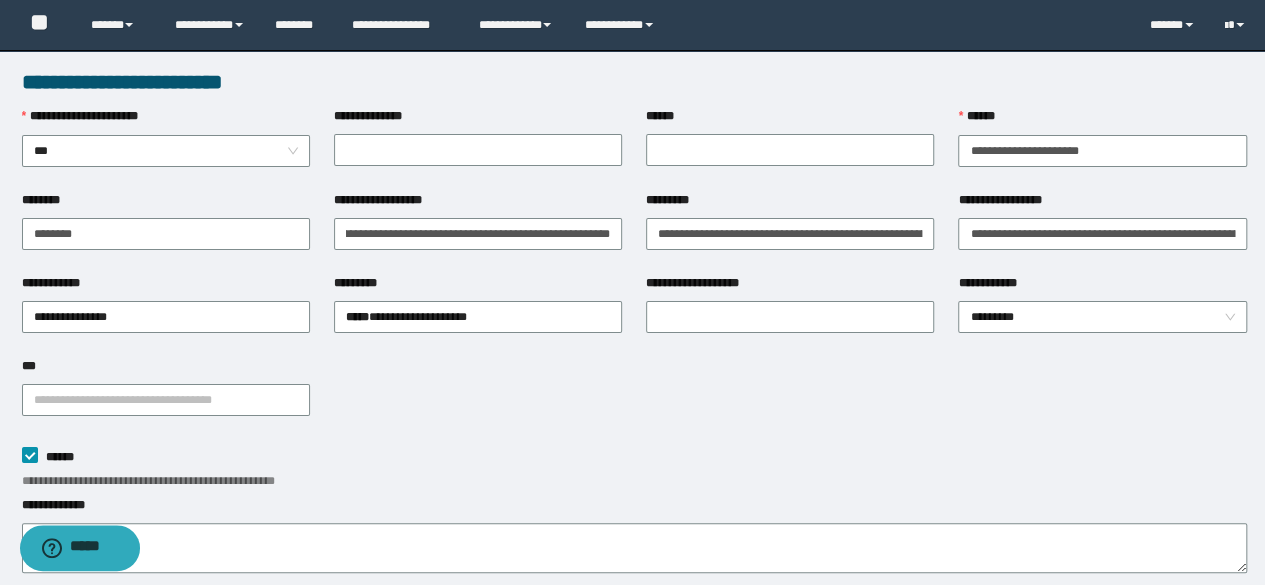 scroll, scrollTop: 0, scrollLeft: 0, axis: both 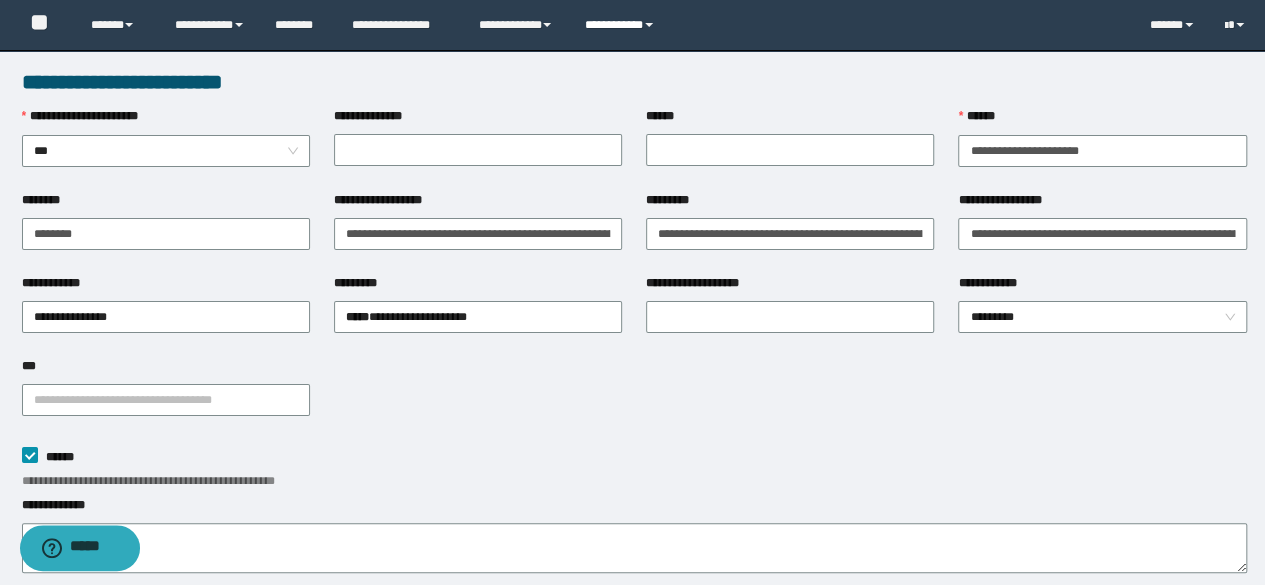 click on "**********" at bounding box center (622, 25) 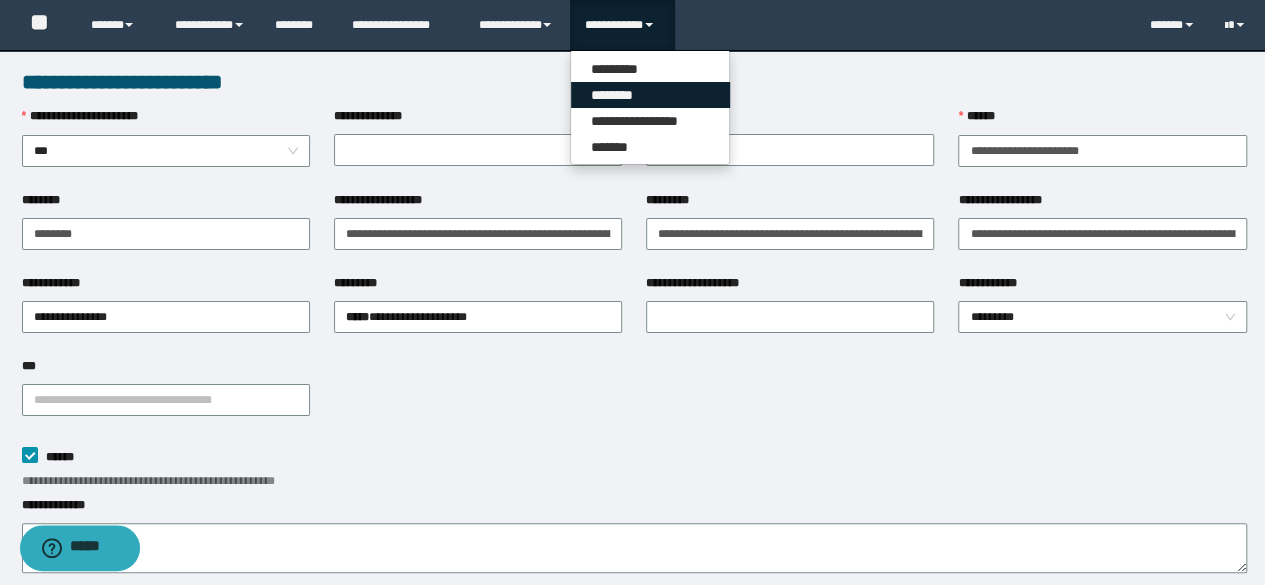 click on "********" at bounding box center (650, 95) 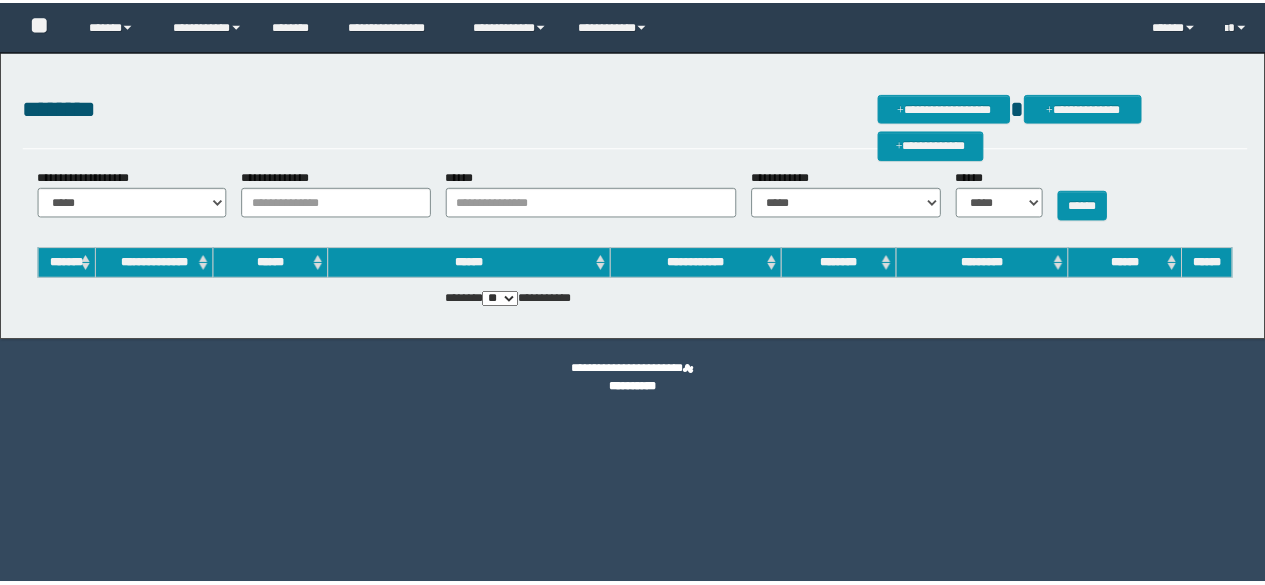 scroll, scrollTop: 0, scrollLeft: 0, axis: both 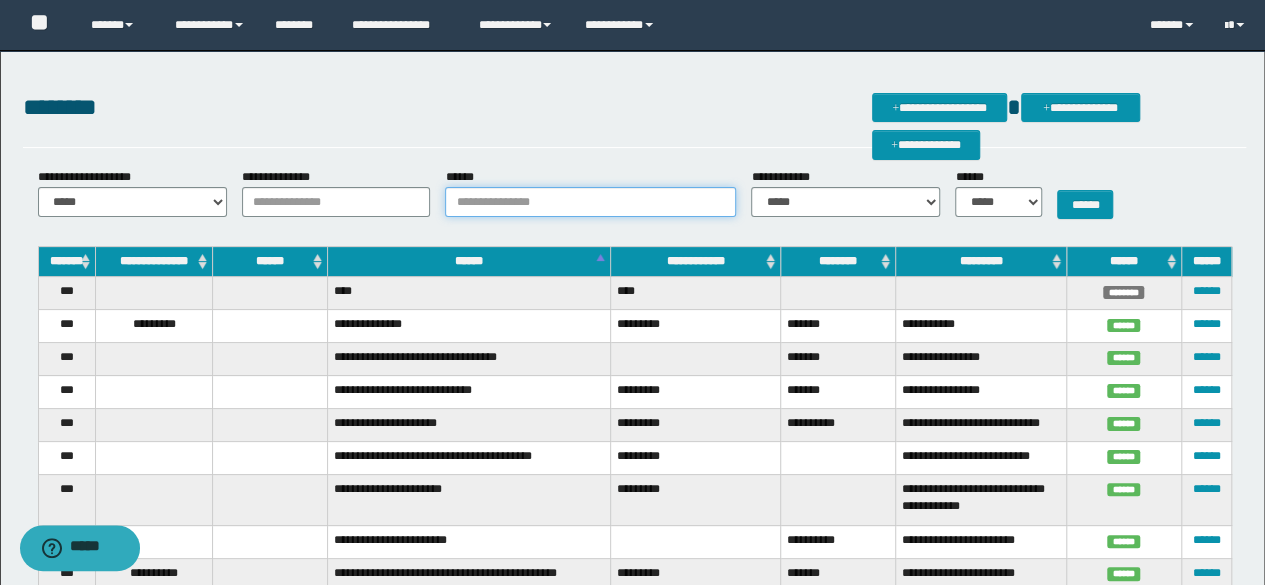 click on "******" at bounding box center (590, 202) 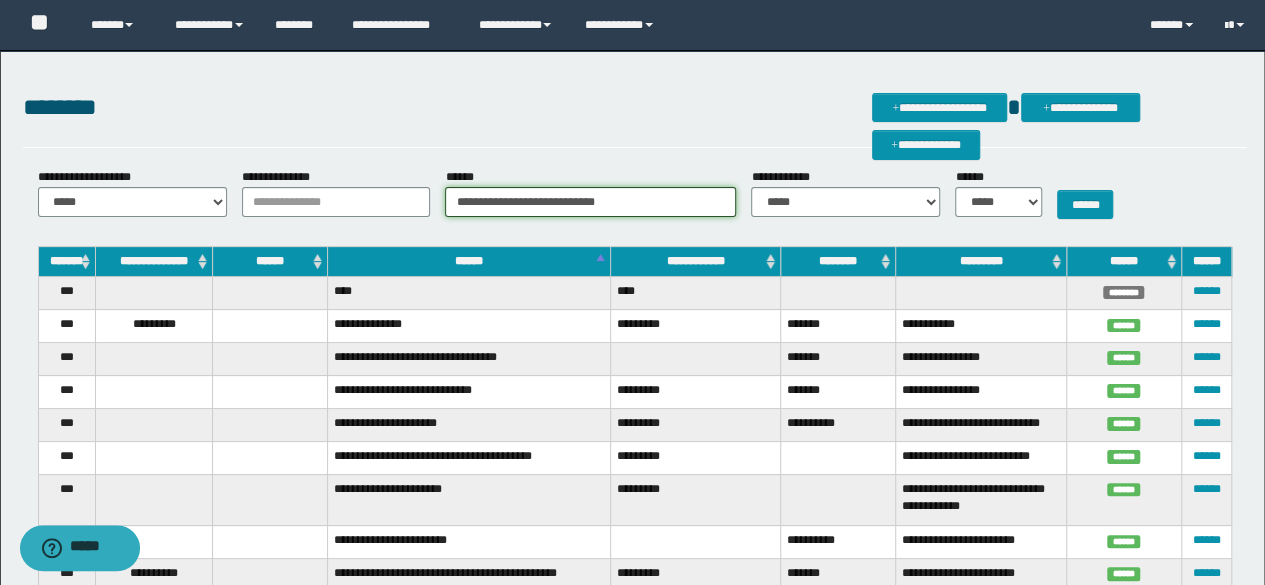 type on "**********" 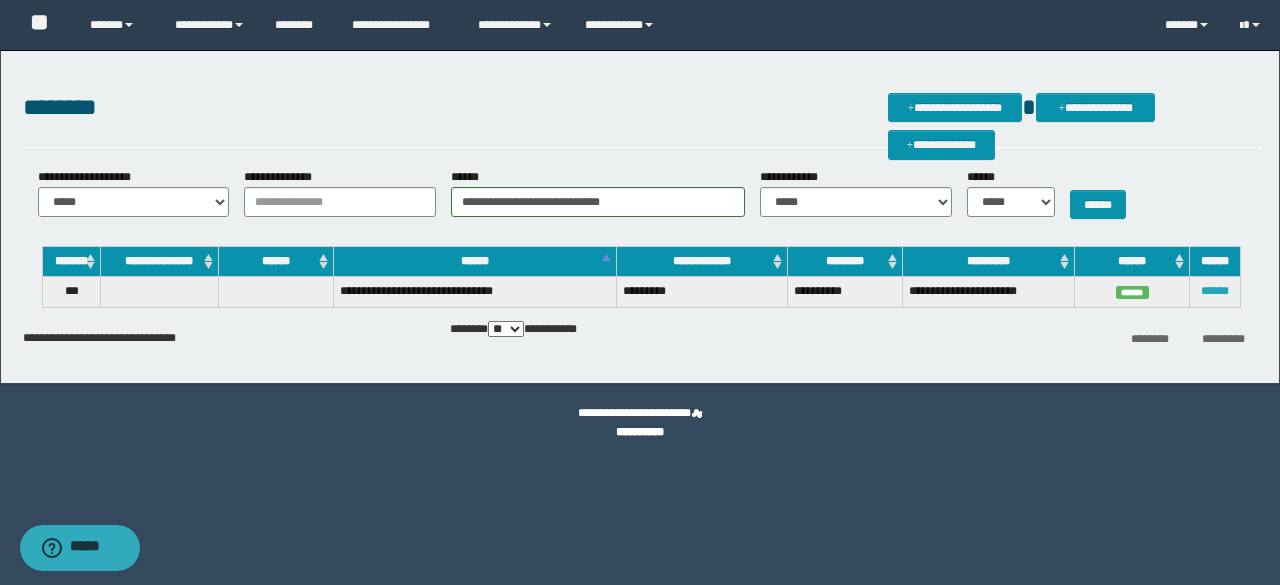 click on "******" at bounding box center (1215, 291) 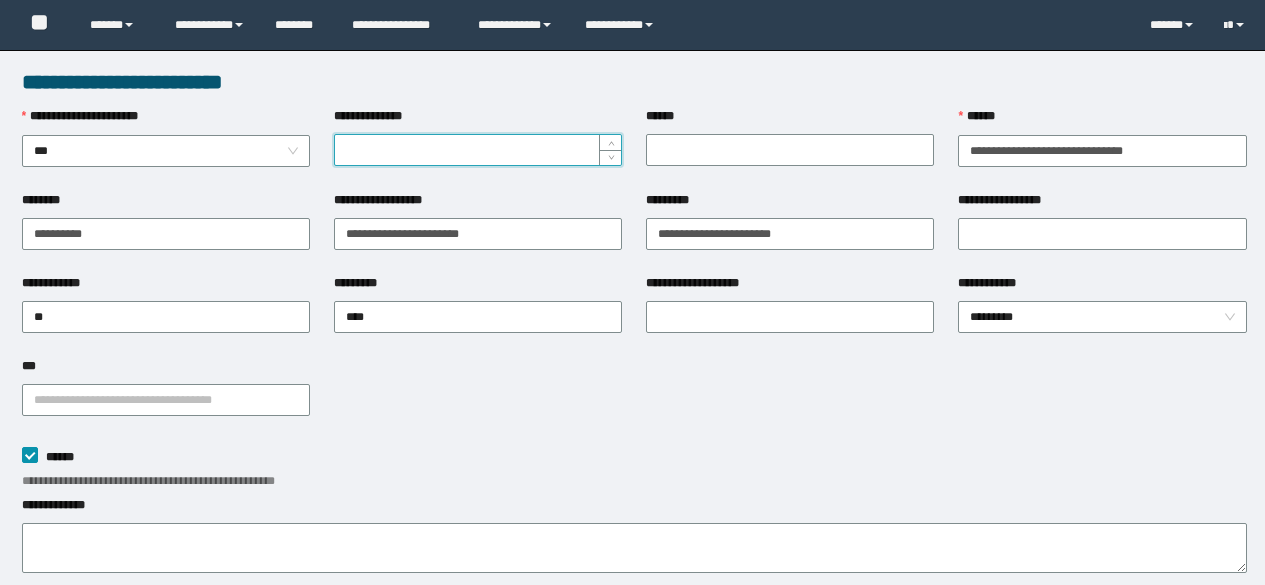 scroll, scrollTop: 0, scrollLeft: 0, axis: both 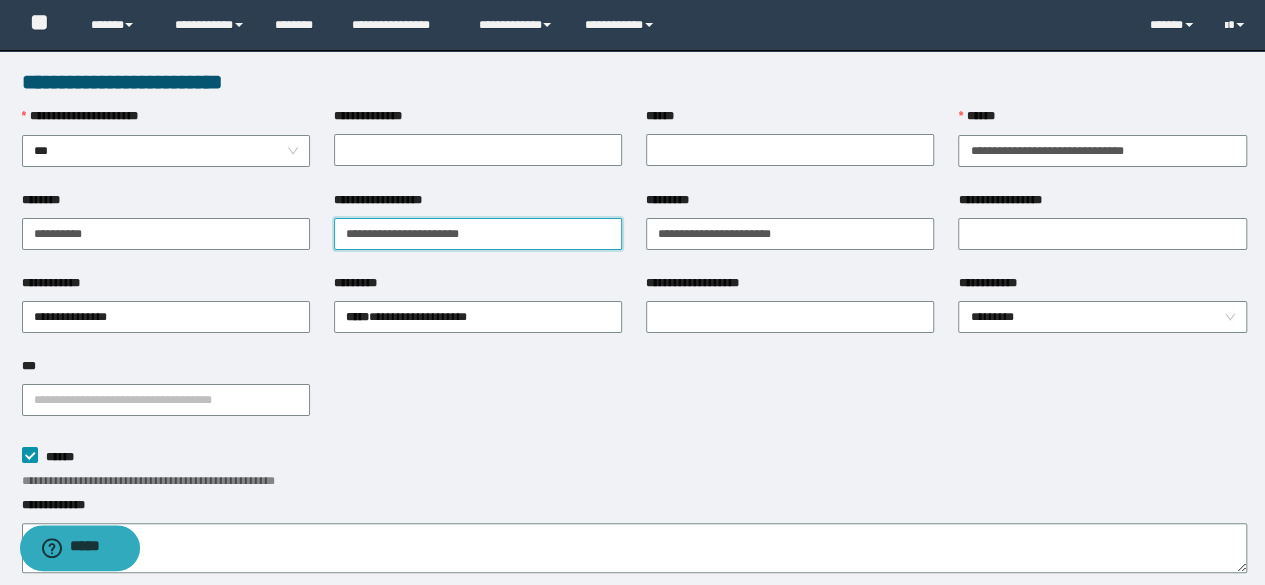 drag, startPoint x: 542, startPoint y: 239, endPoint x: 321, endPoint y: 232, distance: 221.11082 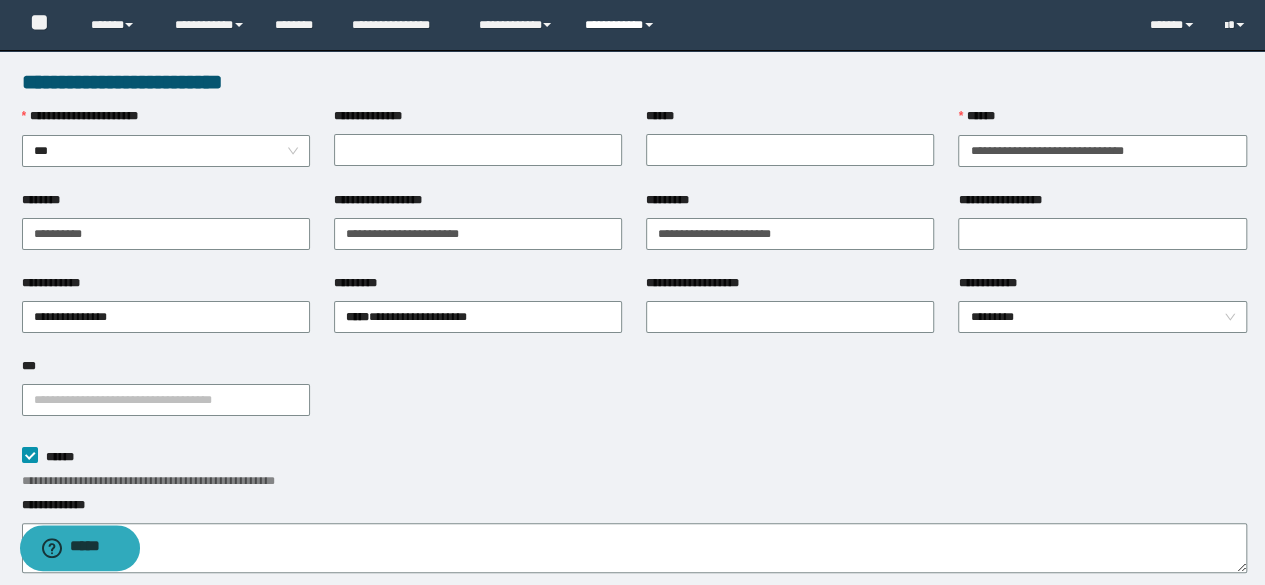 click on "**********" at bounding box center (622, 25) 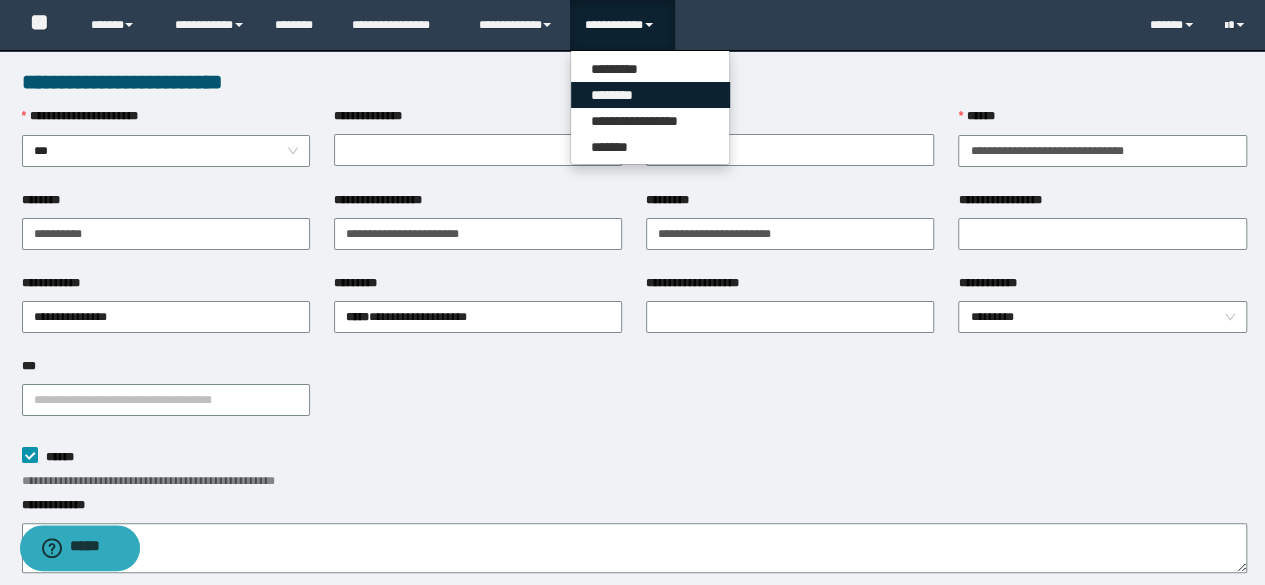 click on "********" at bounding box center (650, 95) 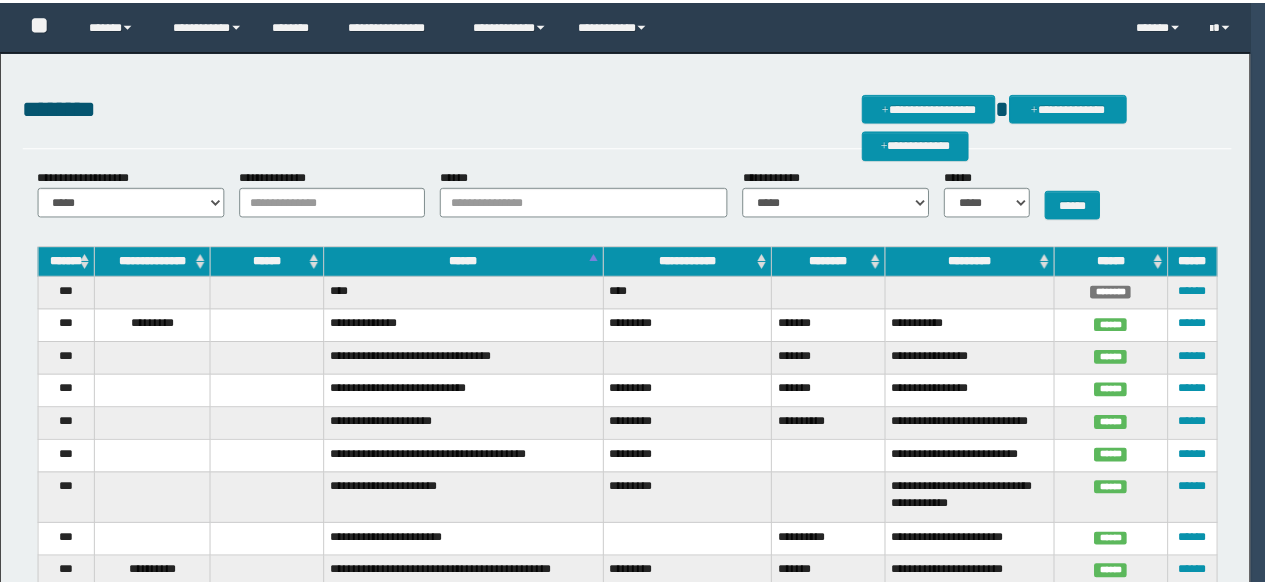 scroll, scrollTop: 0, scrollLeft: 0, axis: both 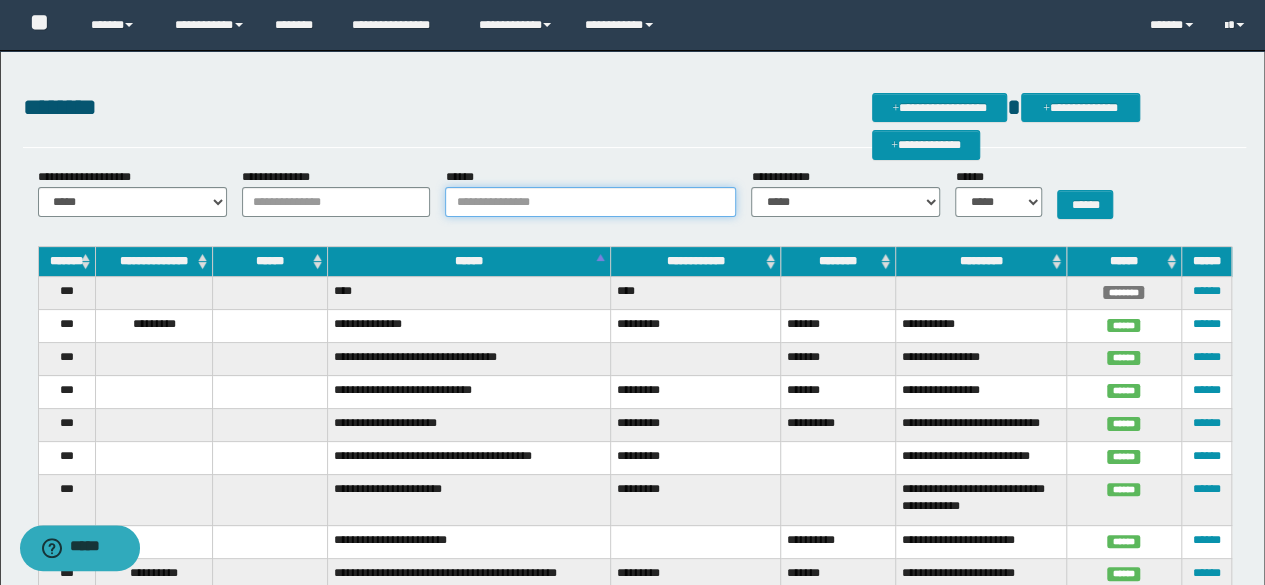 click on "******" at bounding box center [590, 202] 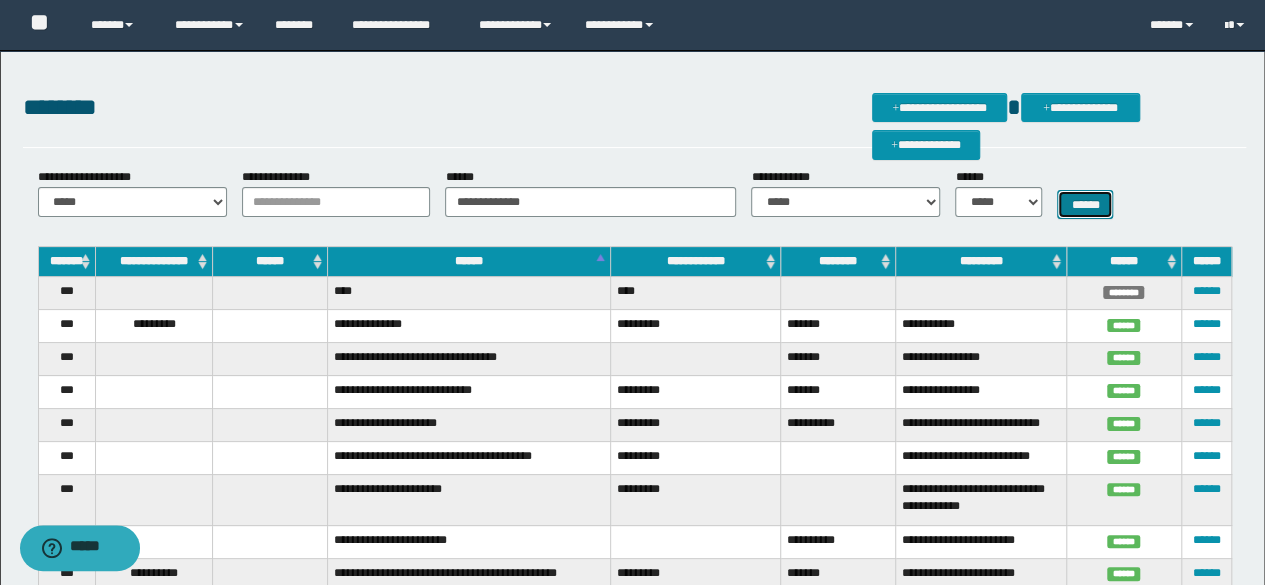 click on "******" at bounding box center (1085, 204) 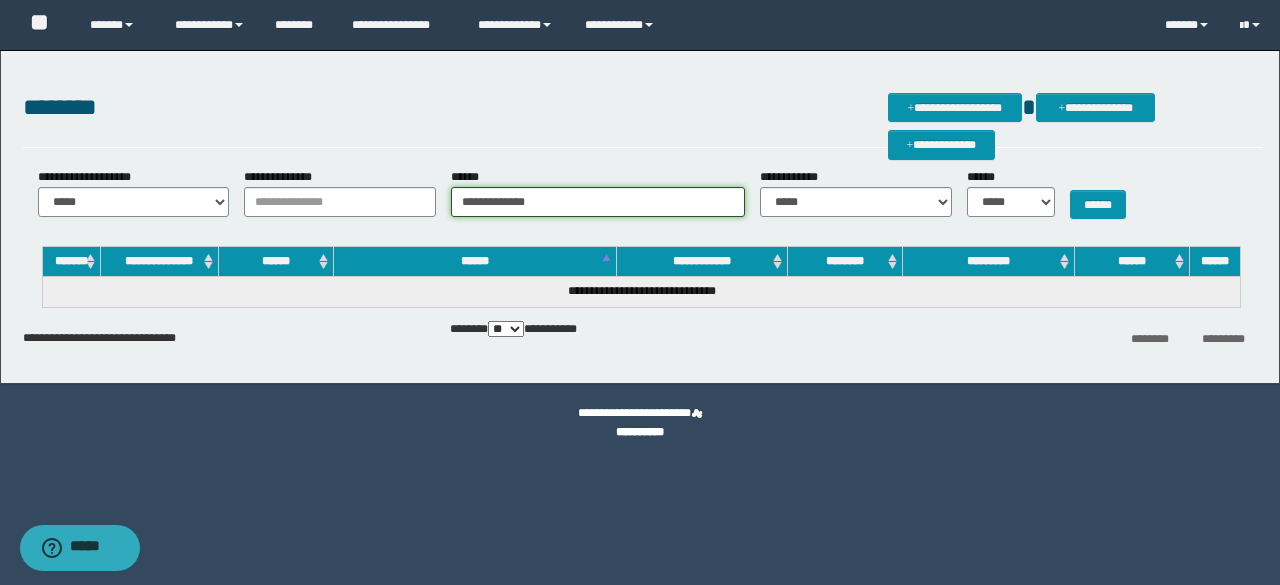 click on "**********" at bounding box center [598, 202] 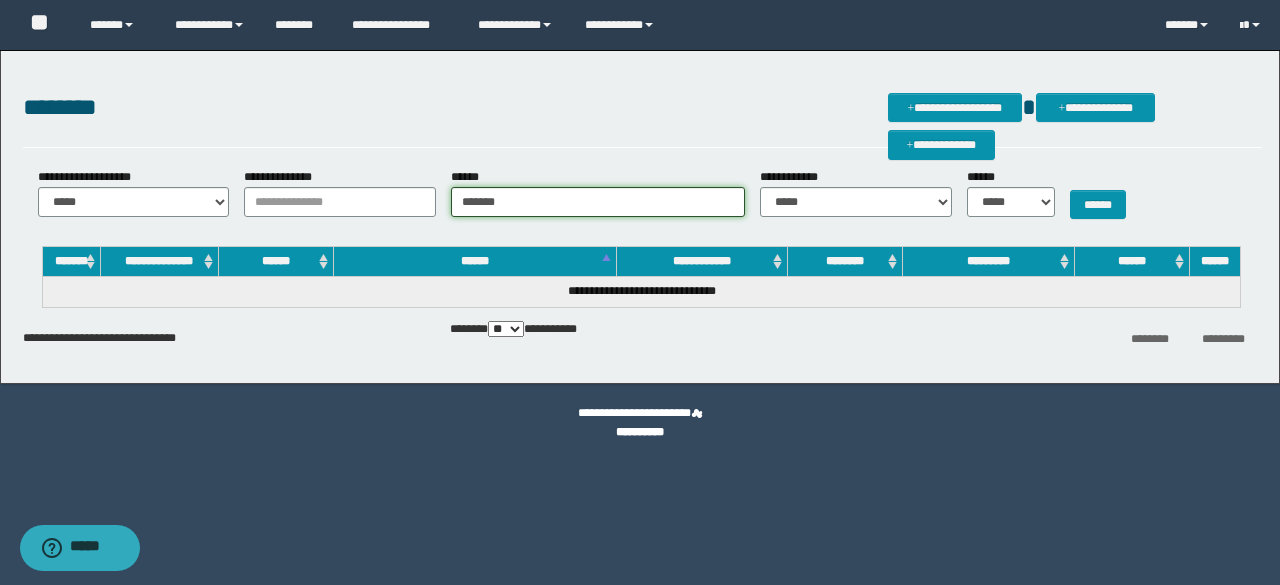 type on "******" 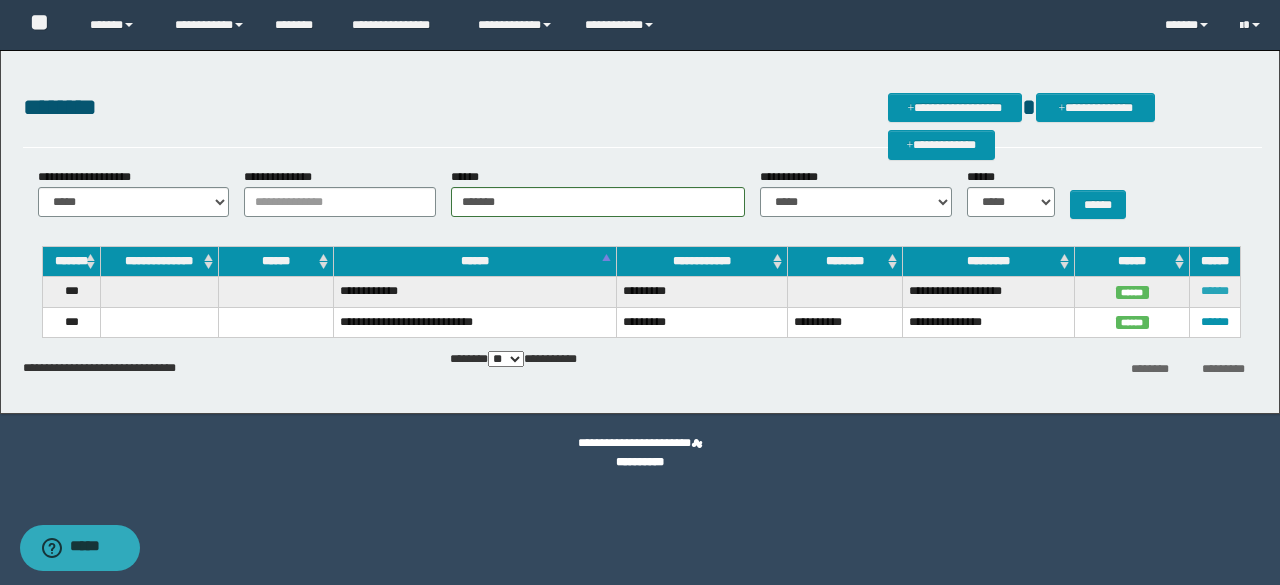 click on "******" at bounding box center [1215, 291] 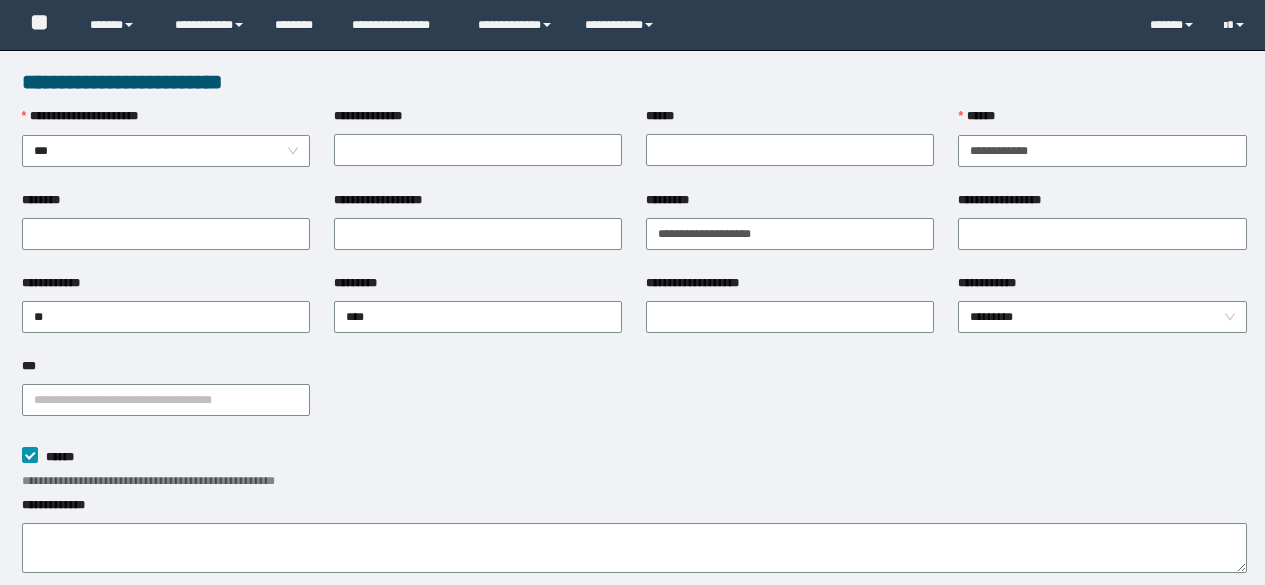 scroll, scrollTop: 0, scrollLeft: 0, axis: both 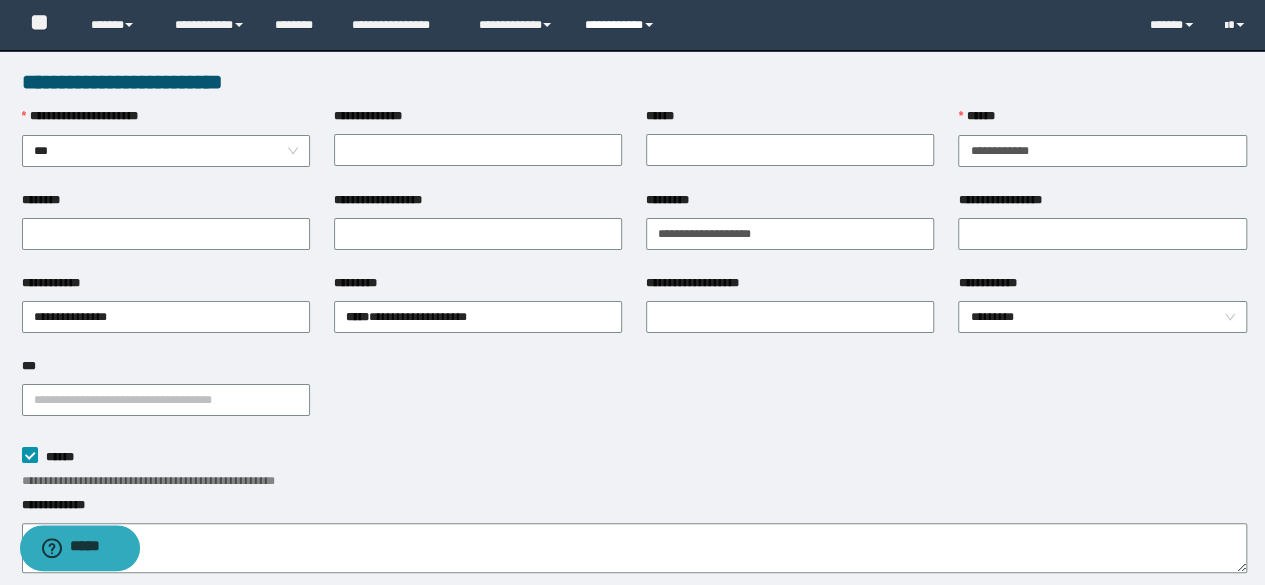 click on "**********" at bounding box center [622, 25] 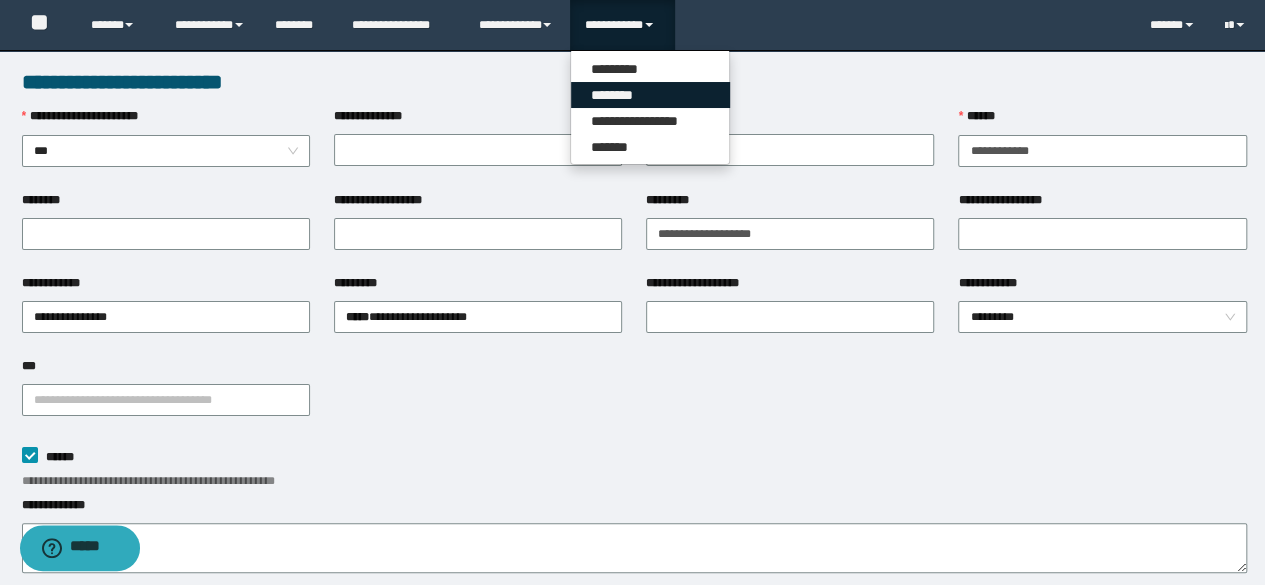 click on "********" at bounding box center [650, 95] 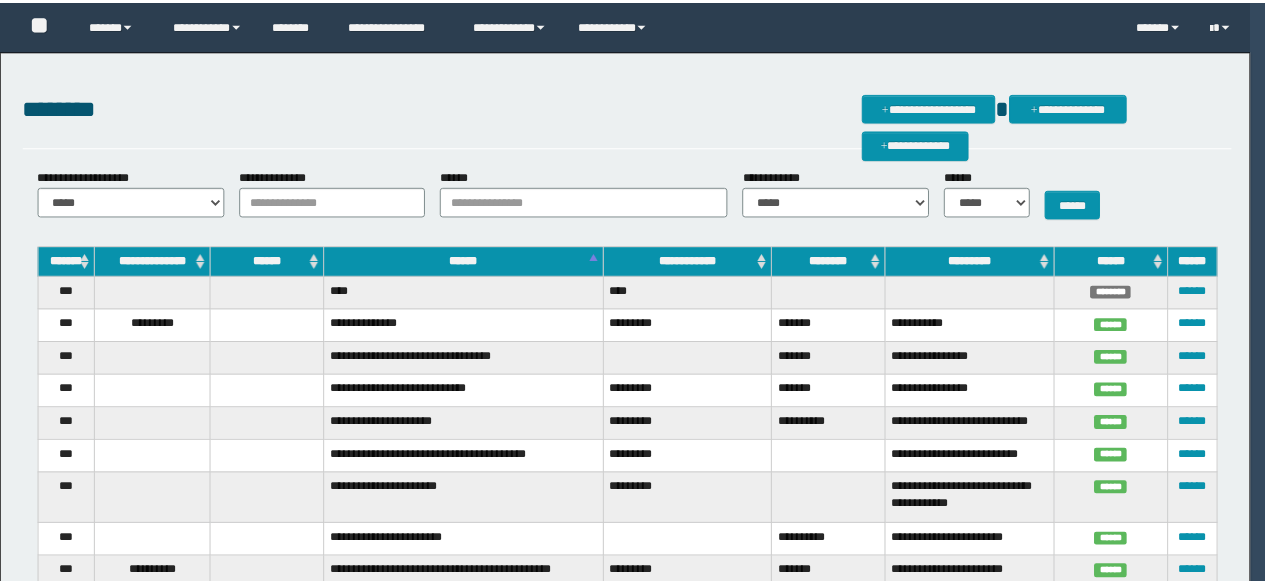 scroll, scrollTop: 0, scrollLeft: 0, axis: both 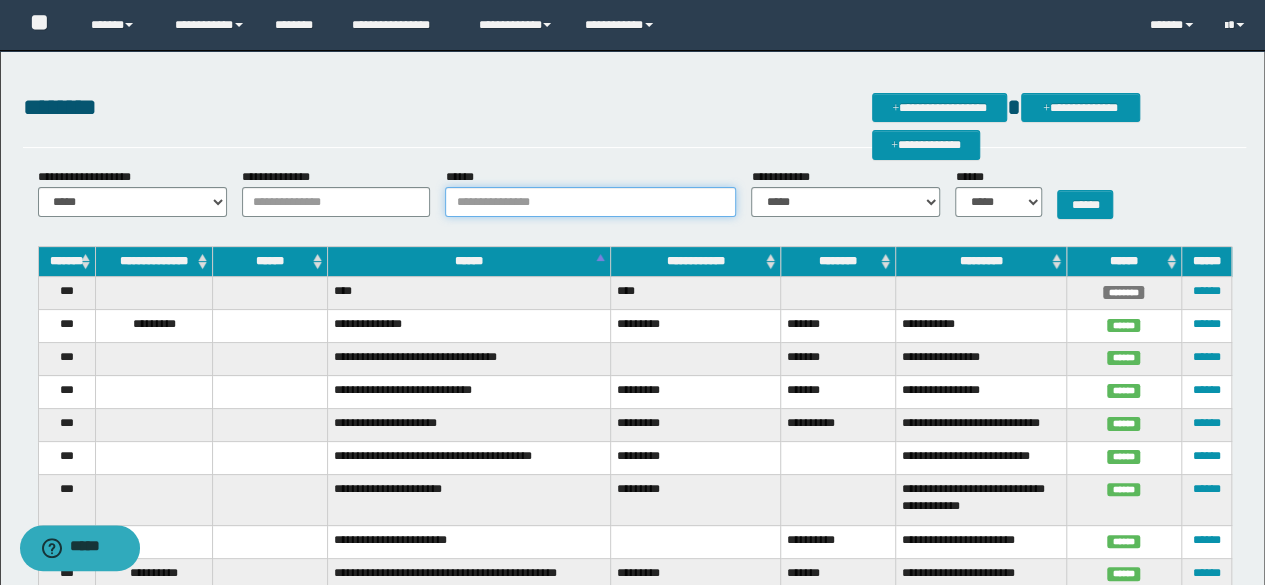 click on "******" at bounding box center [590, 202] 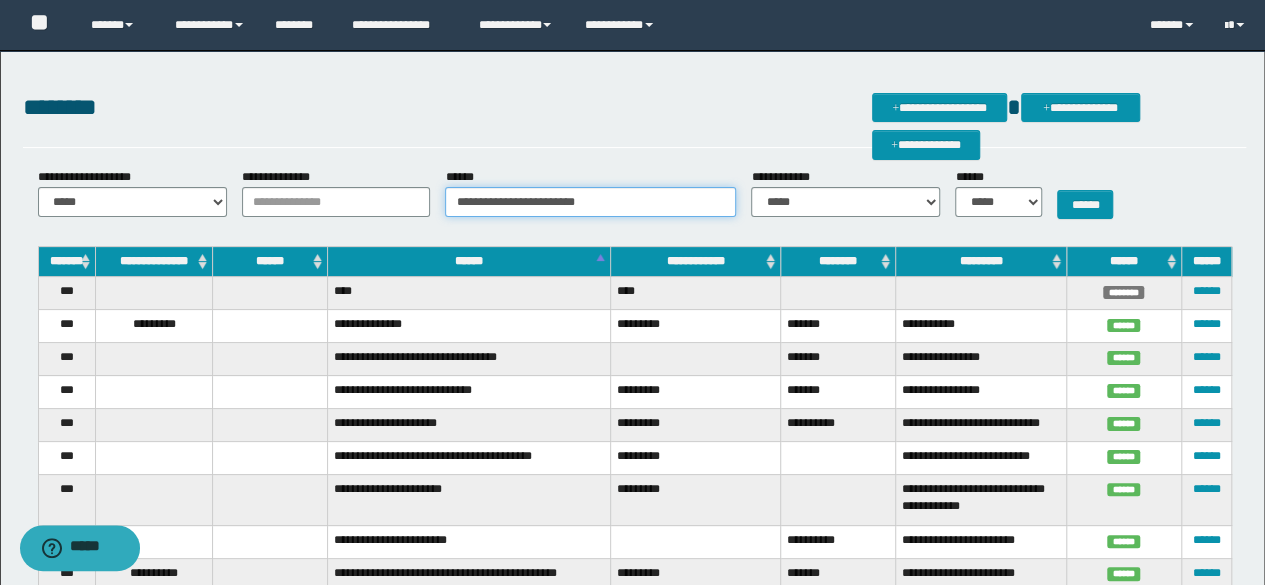 type on "**********" 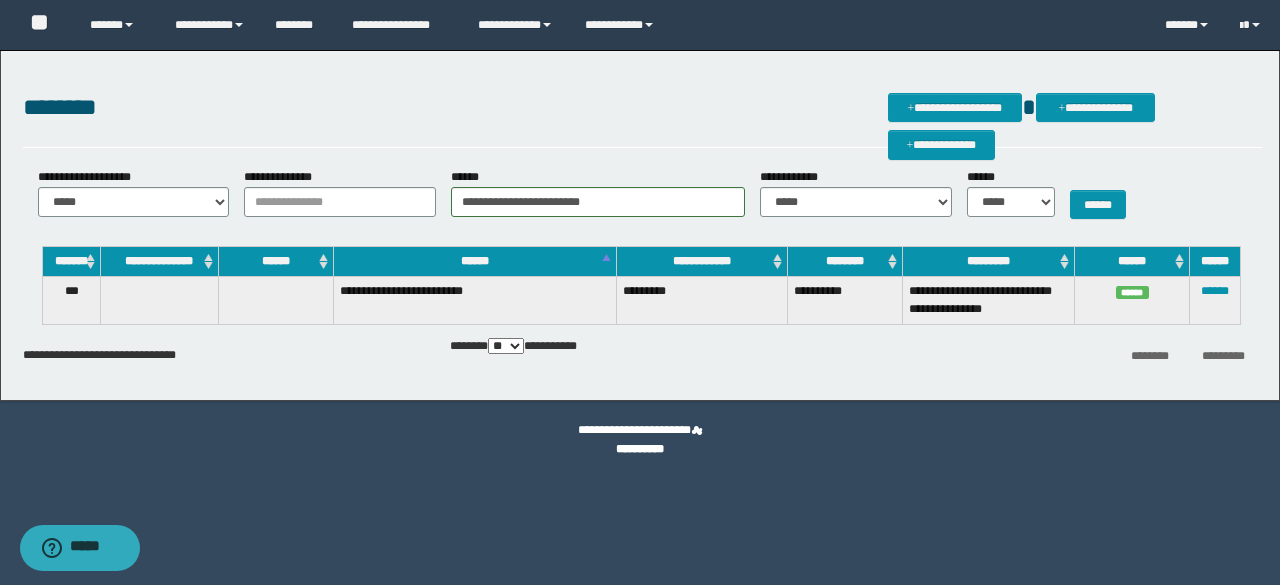 click on "******" at bounding box center [1215, 300] 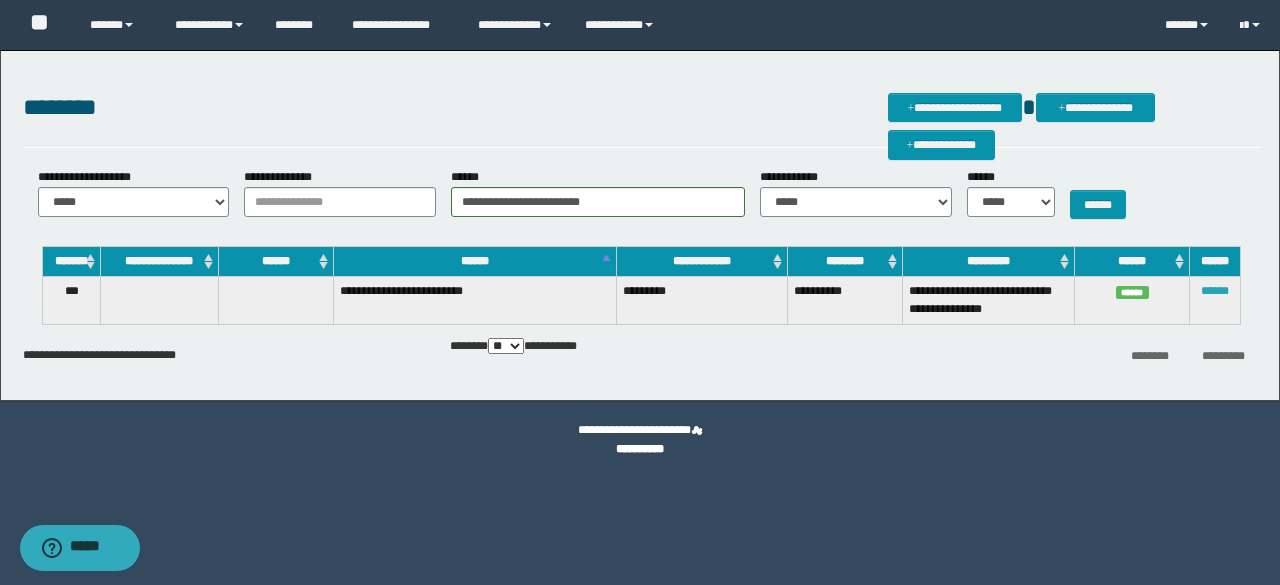 click on "******" at bounding box center (1215, 291) 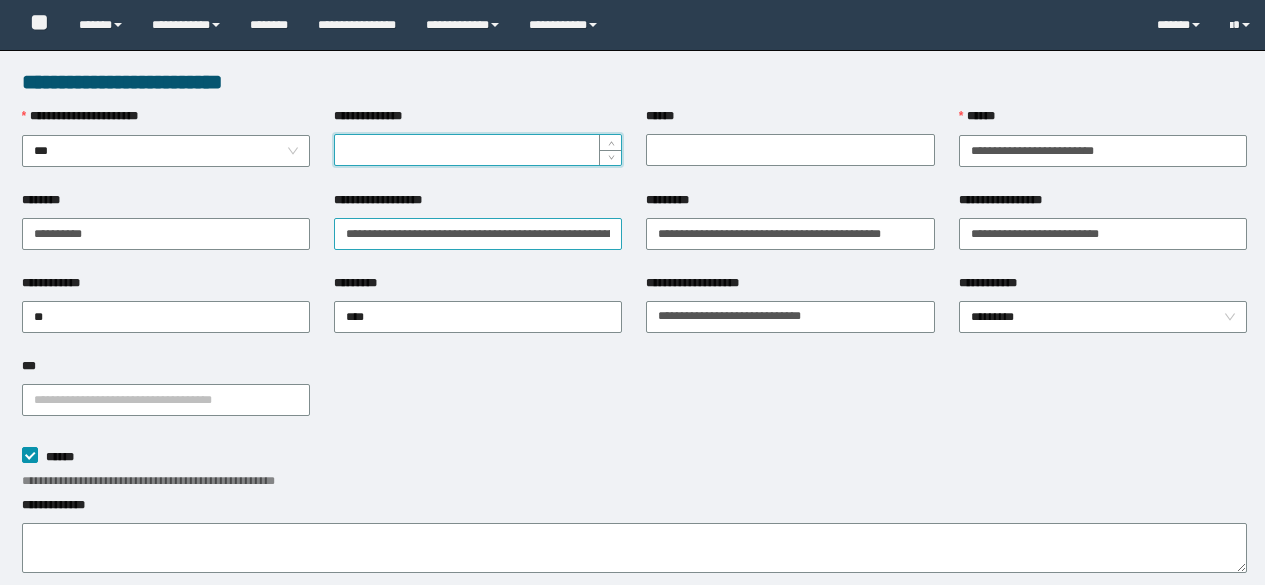 scroll, scrollTop: 0, scrollLeft: 0, axis: both 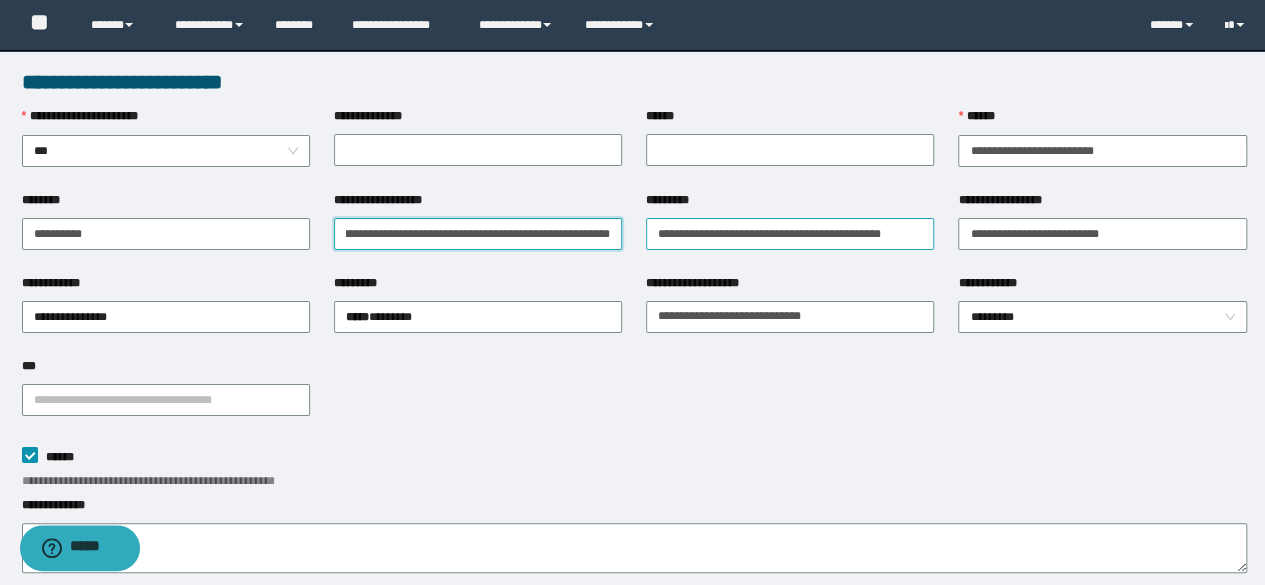 drag, startPoint x: 334, startPoint y: 233, endPoint x: 710, endPoint y: 243, distance: 376.13297 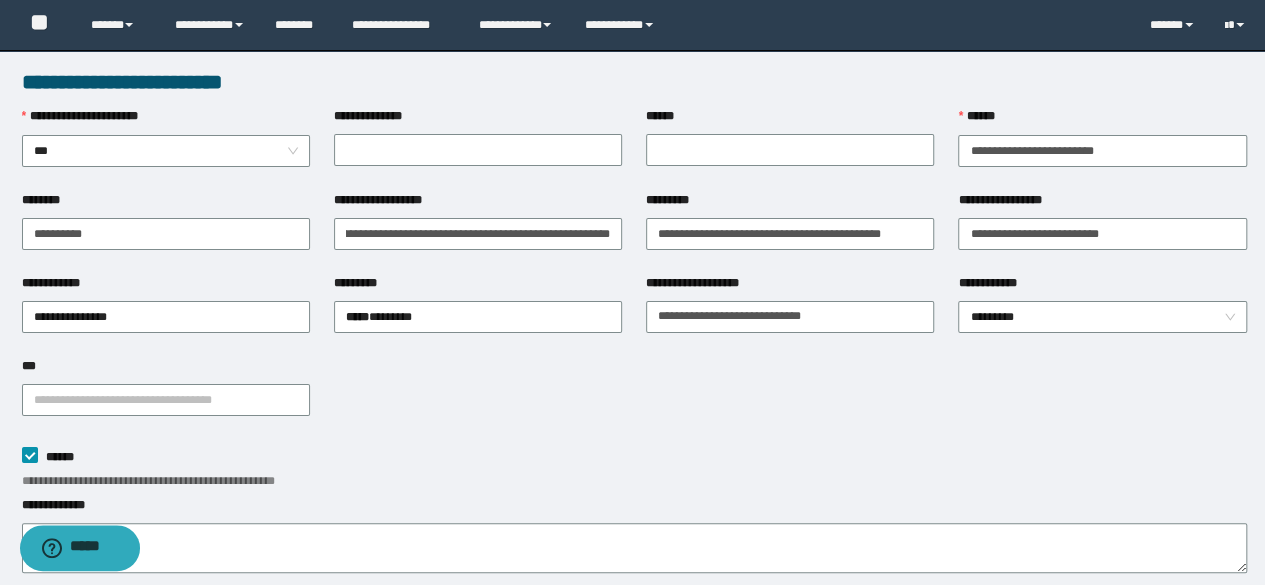 scroll, scrollTop: 0, scrollLeft: 0, axis: both 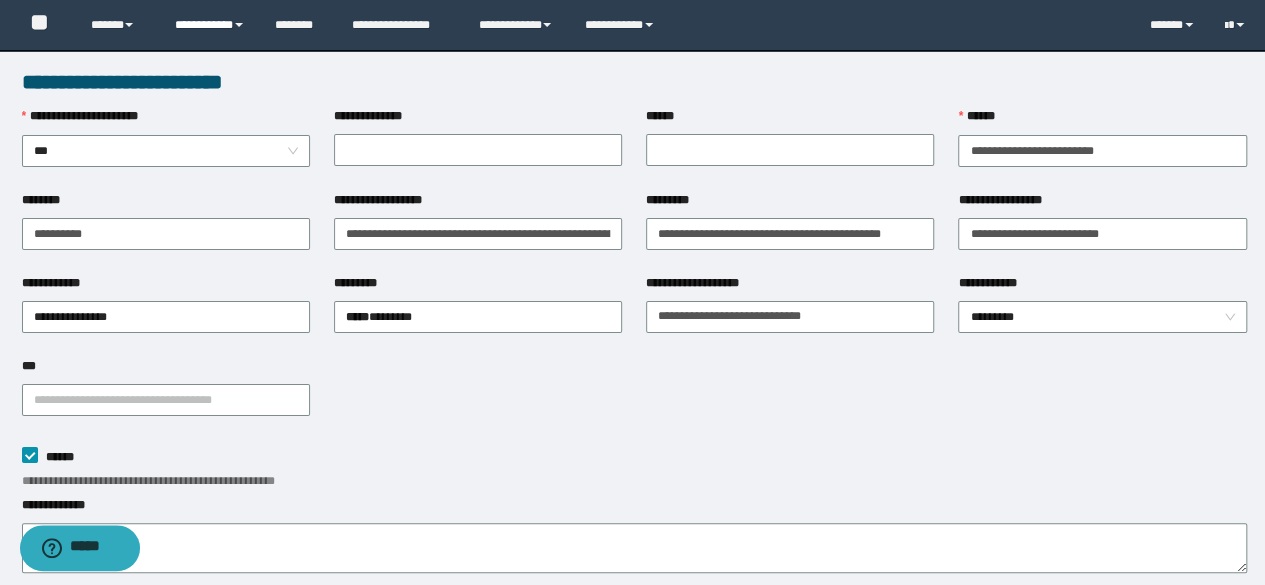 click on "**********" at bounding box center [210, 25] 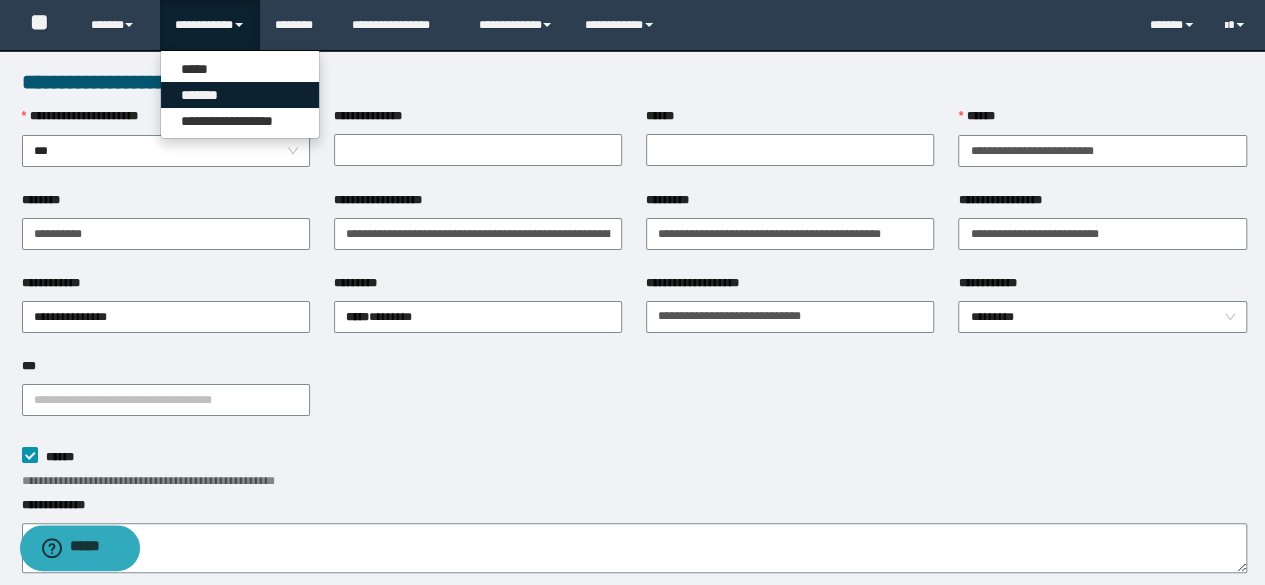 click on "*******" at bounding box center [240, 95] 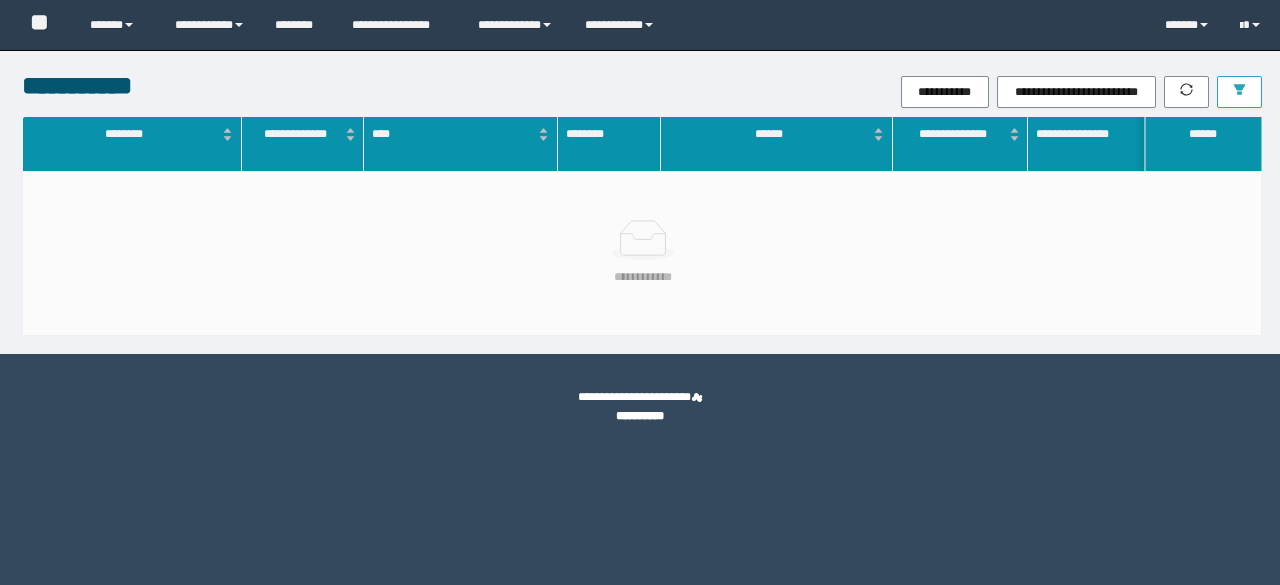 scroll, scrollTop: 0, scrollLeft: 0, axis: both 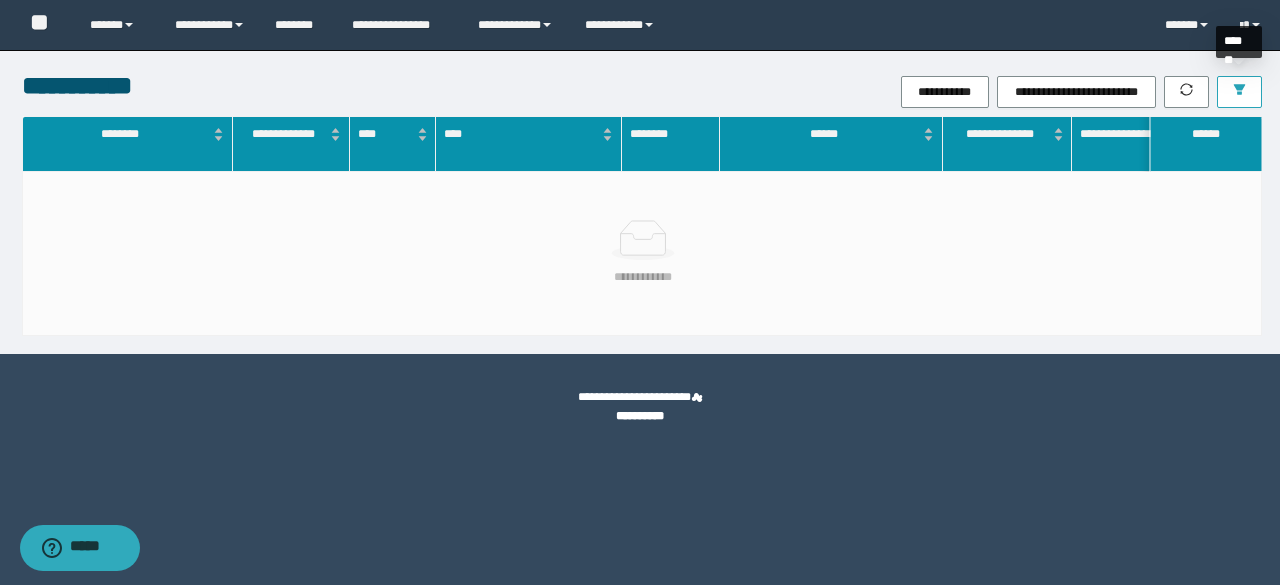 click at bounding box center [1239, 92] 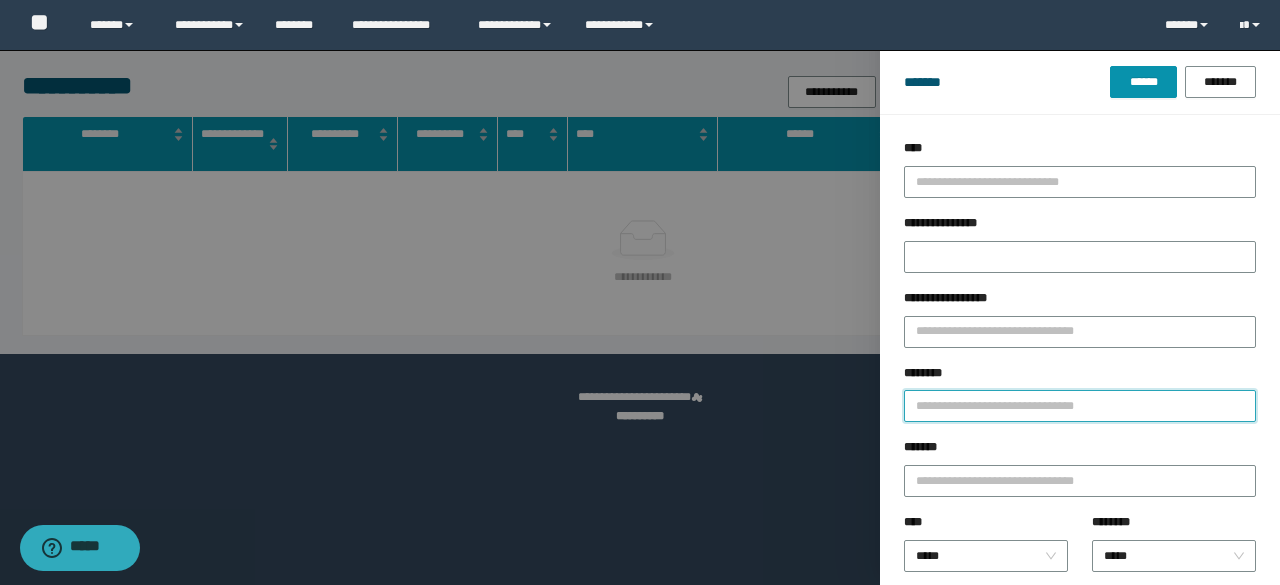 click on "********" at bounding box center (1080, 406) 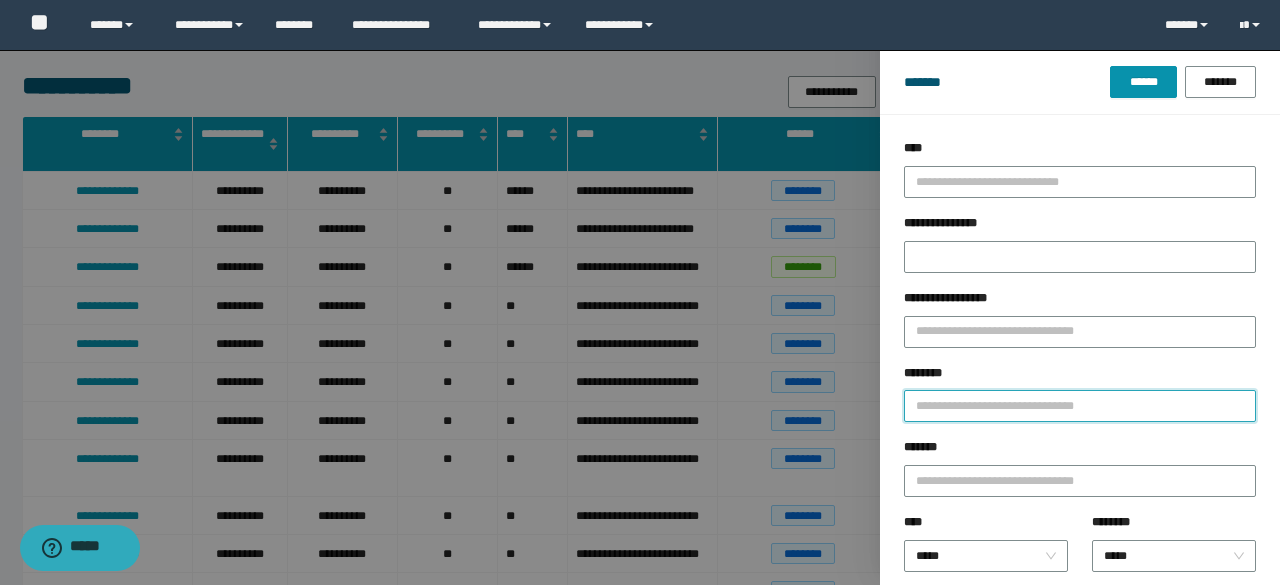 click on "********" at bounding box center [1080, 406] 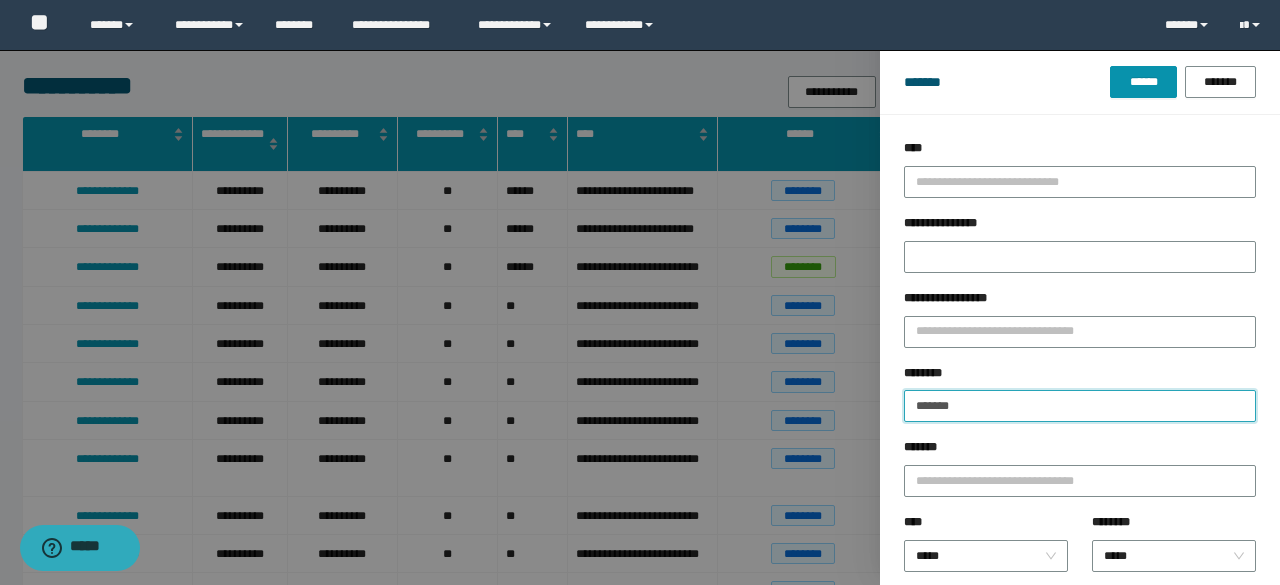 type on "*******" 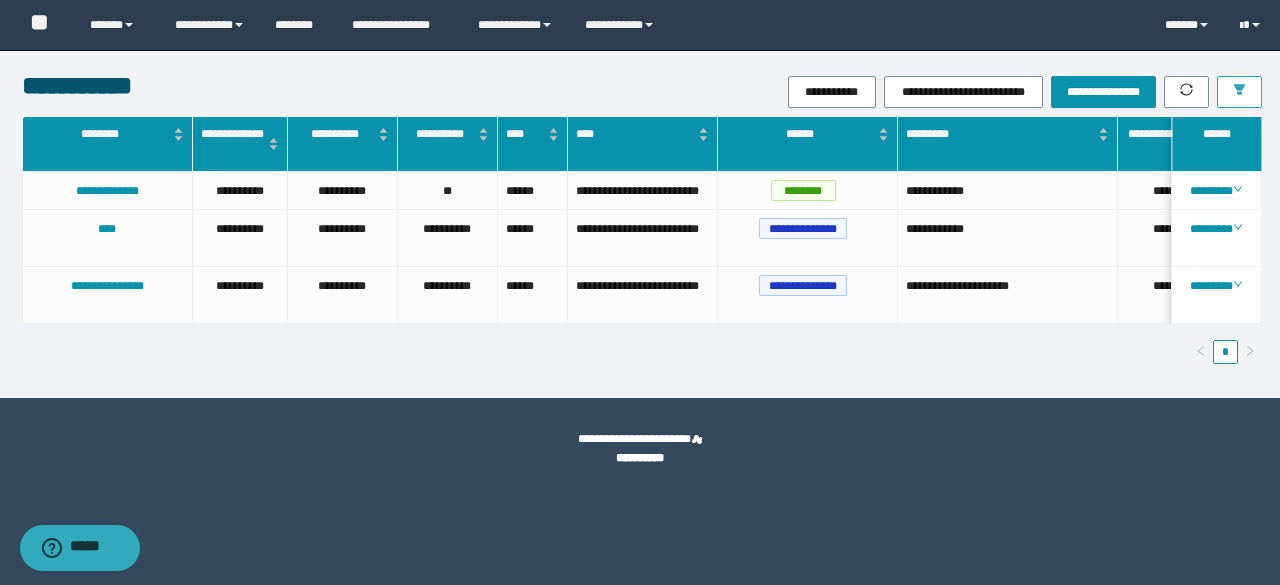 scroll, scrollTop: 0, scrollLeft: 57, axis: horizontal 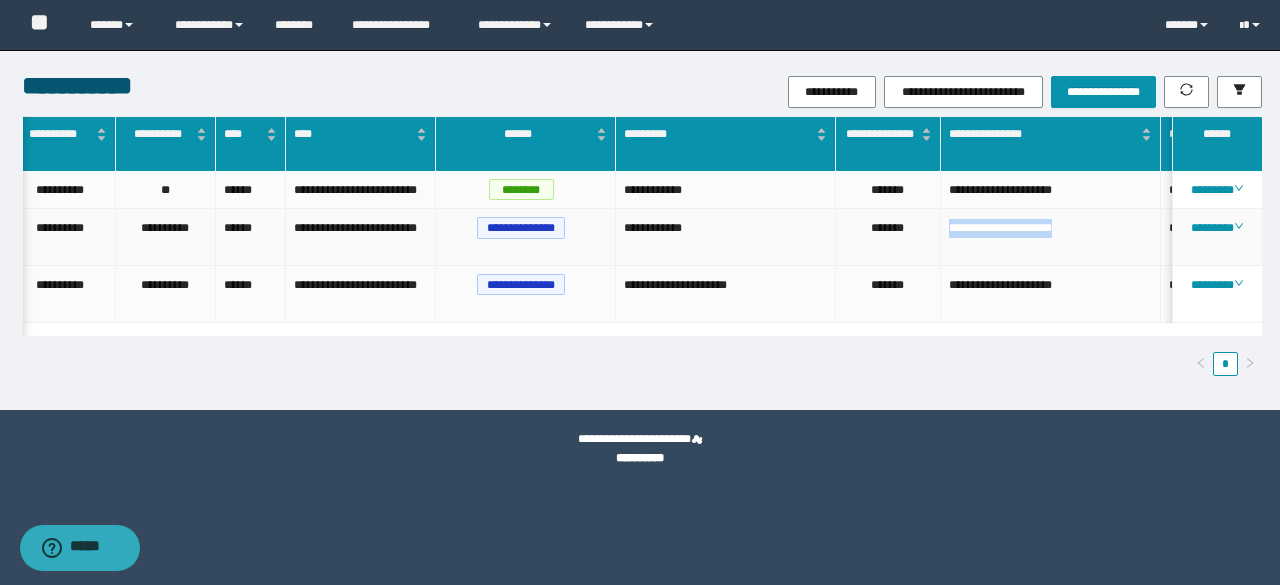 drag, startPoint x: 1102, startPoint y: 225, endPoint x: 946, endPoint y: 239, distance: 156.62694 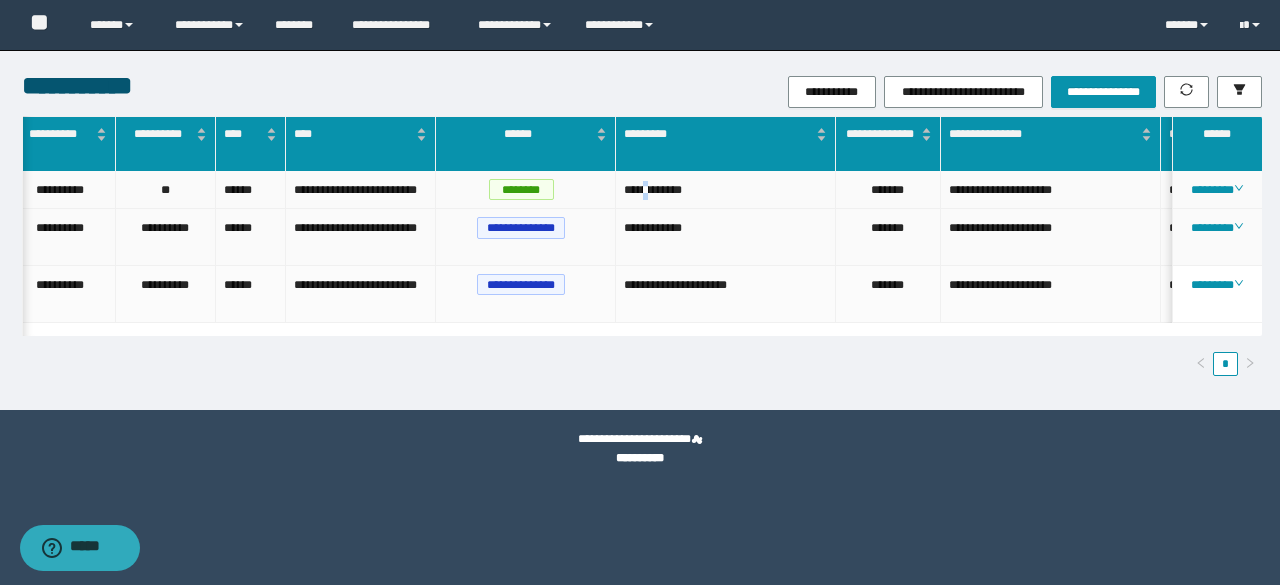 drag, startPoint x: 951, startPoint y: 235, endPoint x: 654, endPoint y: 195, distance: 299.6815 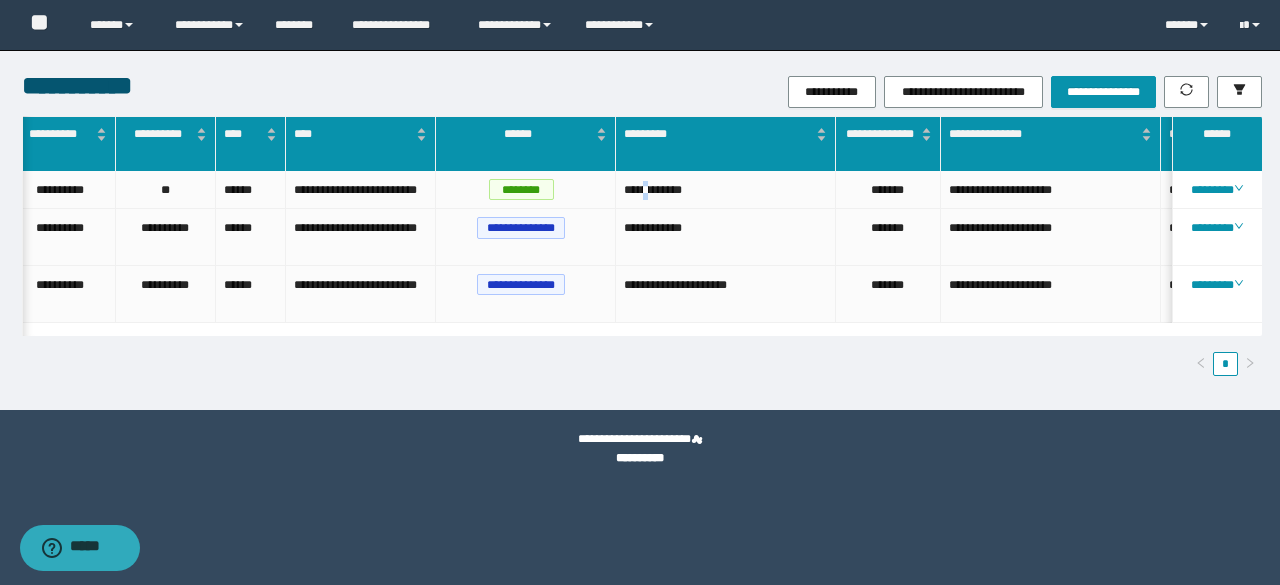 scroll, scrollTop: 0, scrollLeft: 221, axis: horizontal 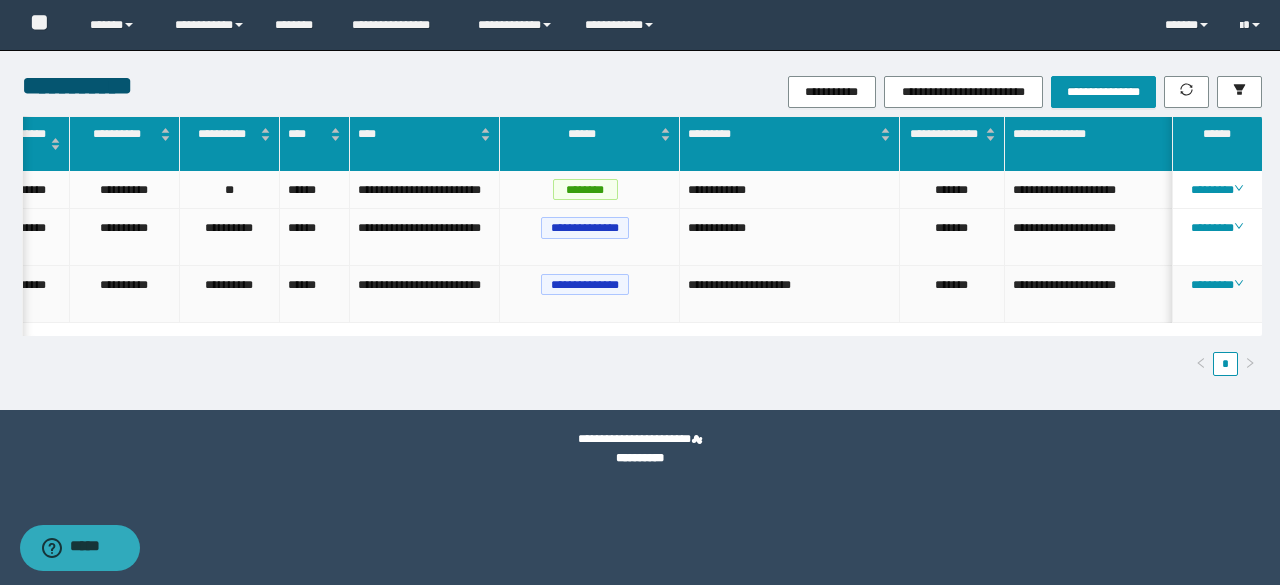 click on "**********" at bounding box center (790, 294) 